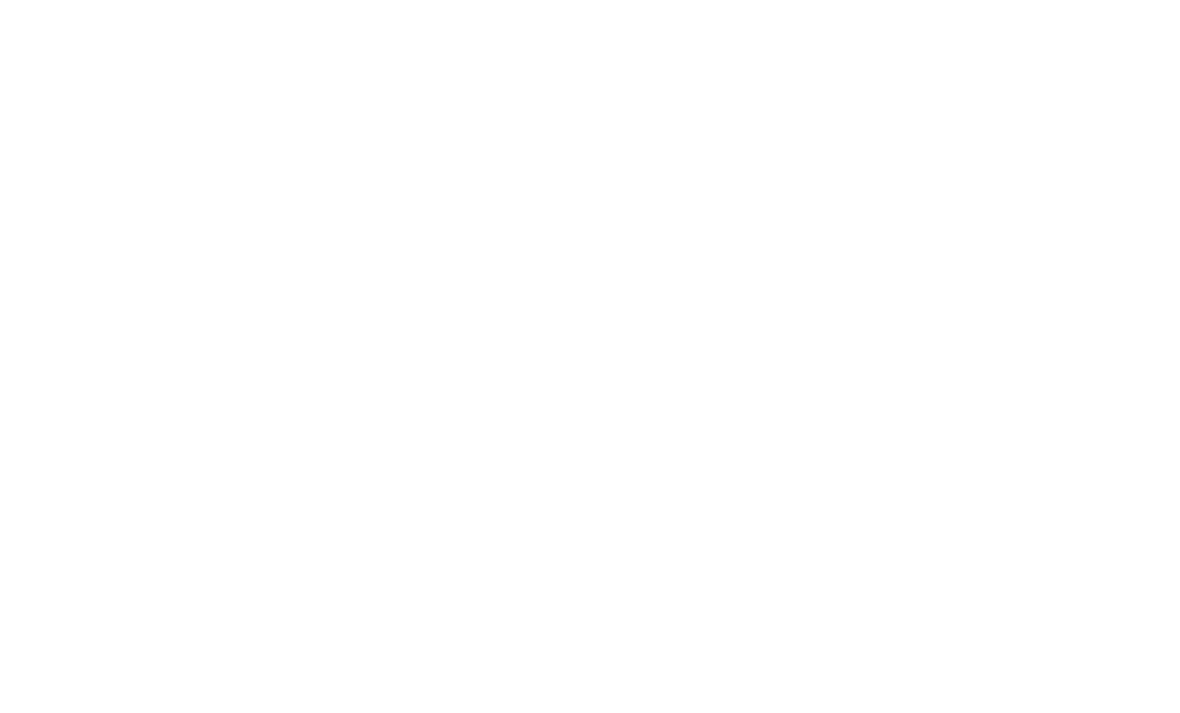scroll, scrollTop: 0, scrollLeft: 0, axis: both 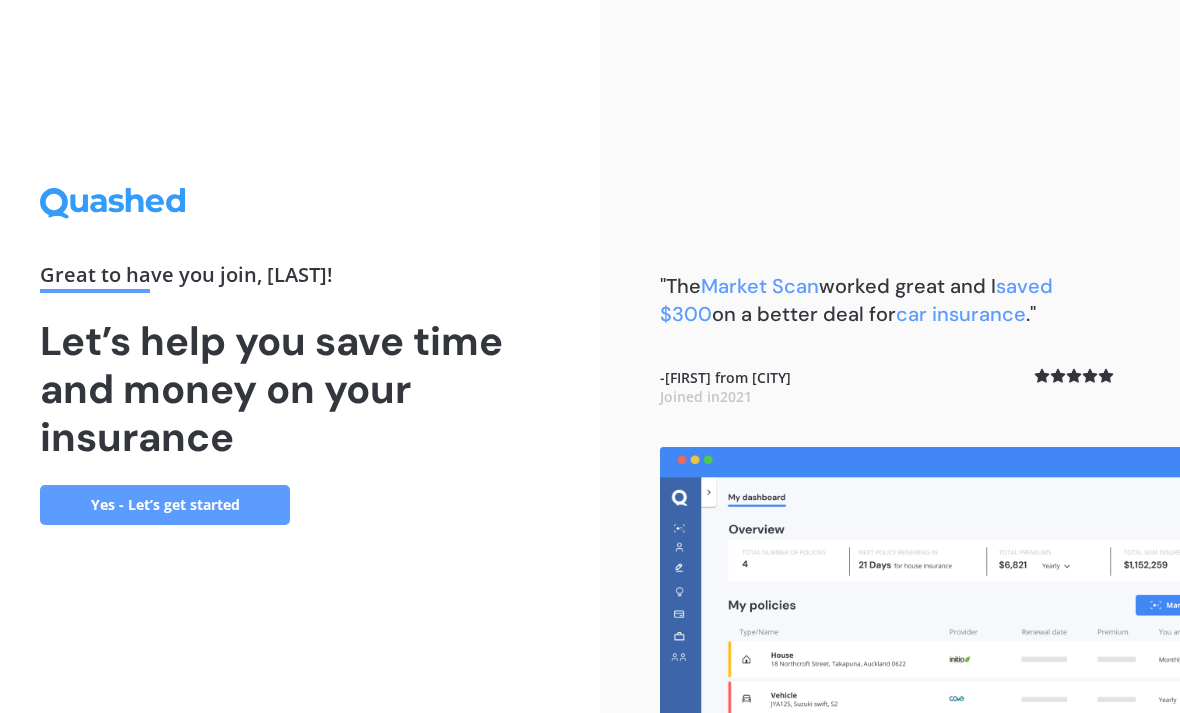 click on "Yes - Let’s get started" at bounding box center (165, 505) 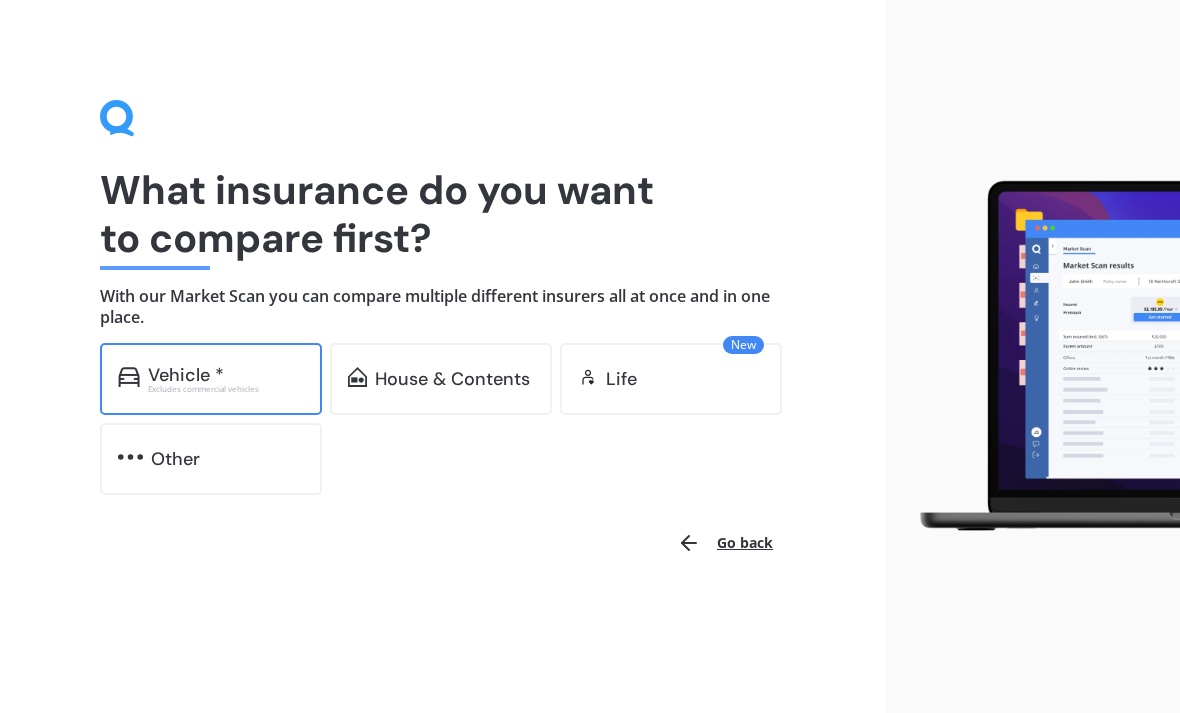 click on "Vehicle *" at bounding box center (186, 375) 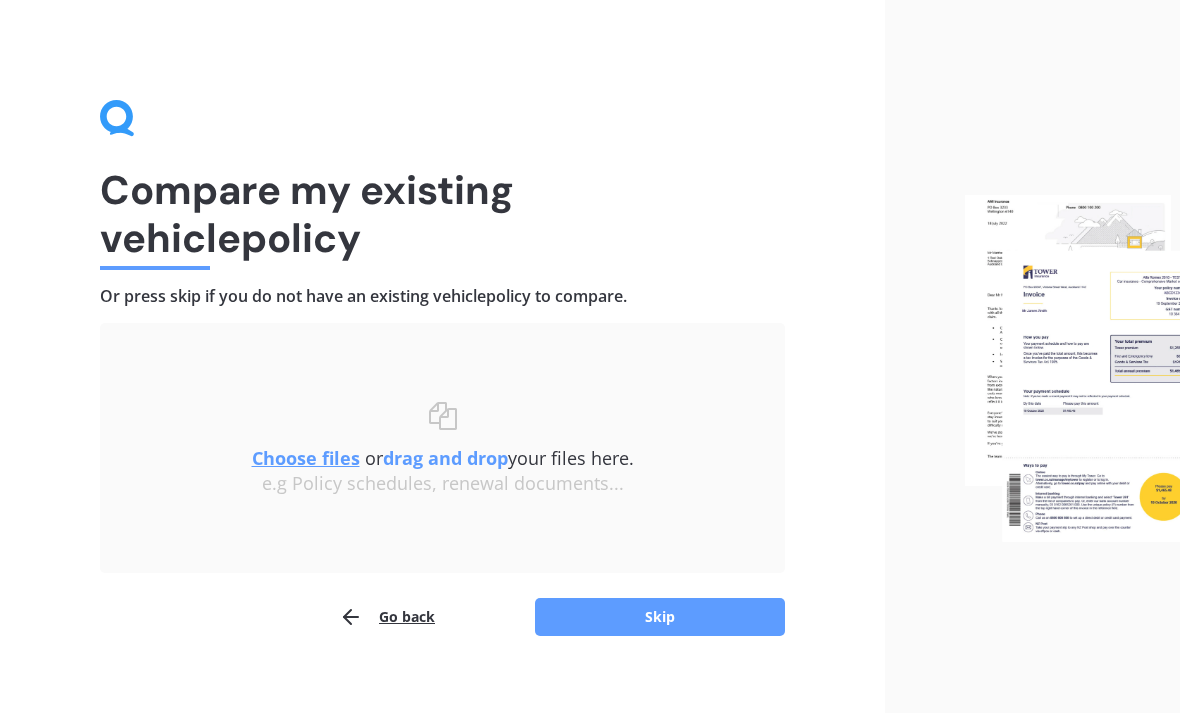 scroll, scrollTop: 23, scrollLeft: 0, axis: vertical 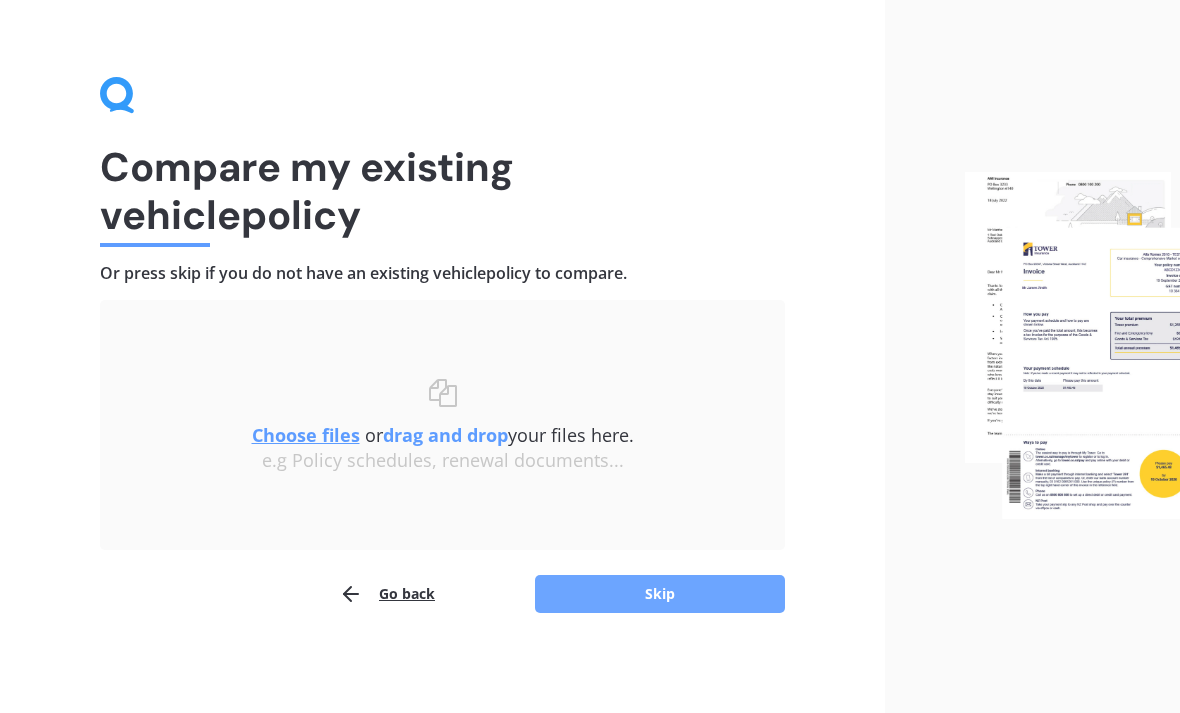 click on "Skip" at bounding box center [660, 594] 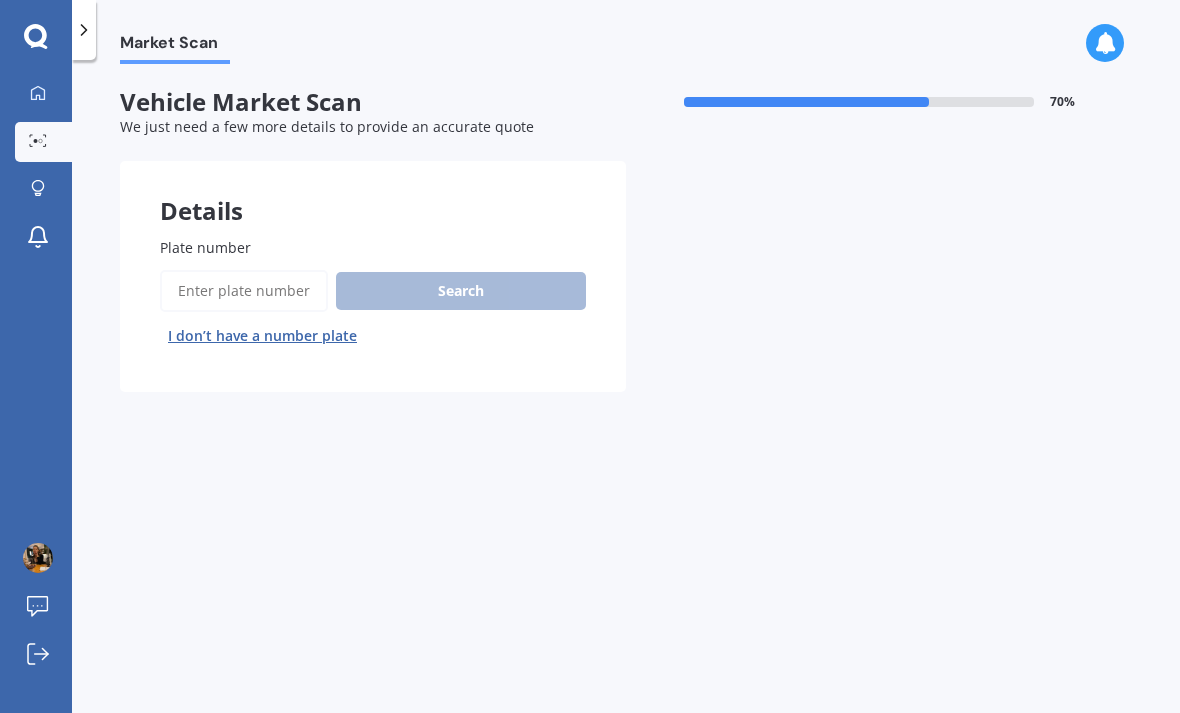 click on "Plate number" at bounding box center (244, 291) 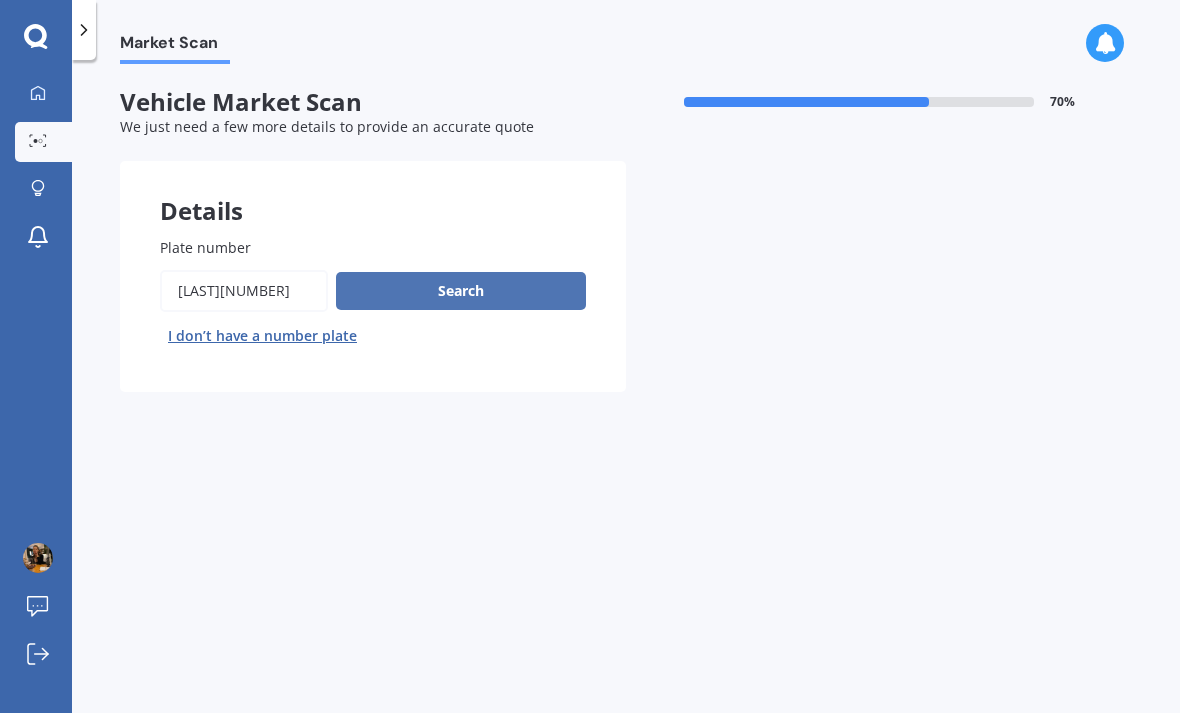 type on "[LAST][NUMBER]" 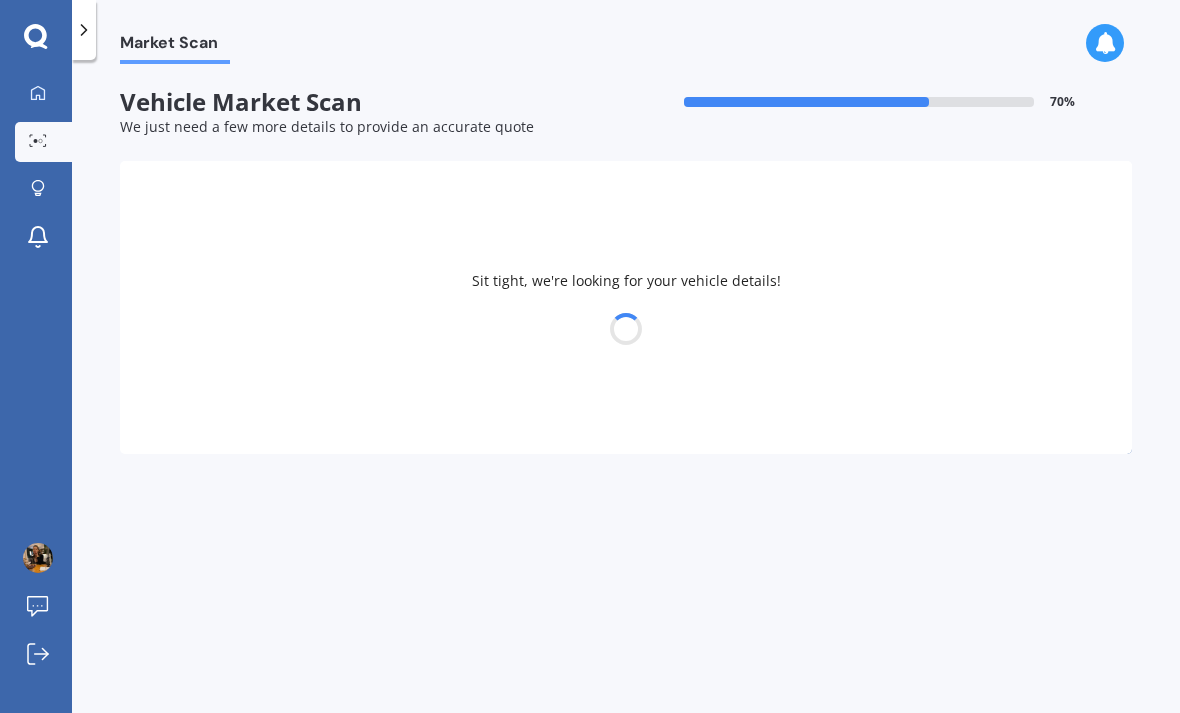 select on "SUBARU" 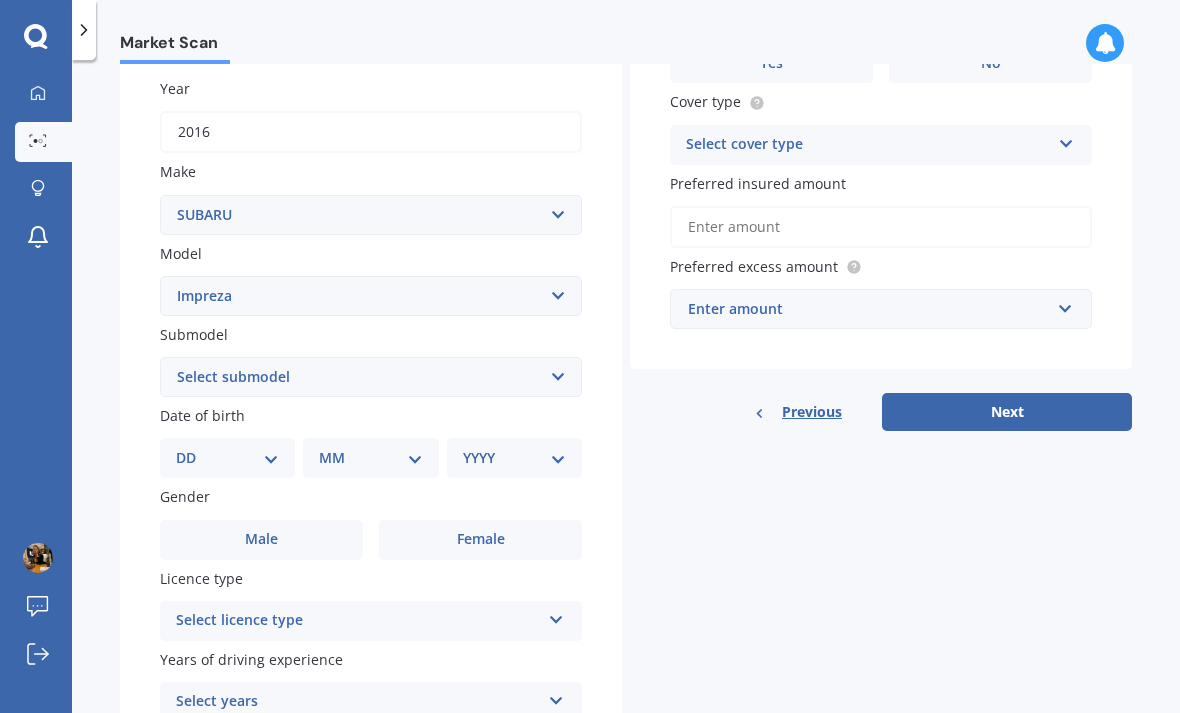 scroll, scrollTop: 283, scrollLeft: 0, axis: vertical 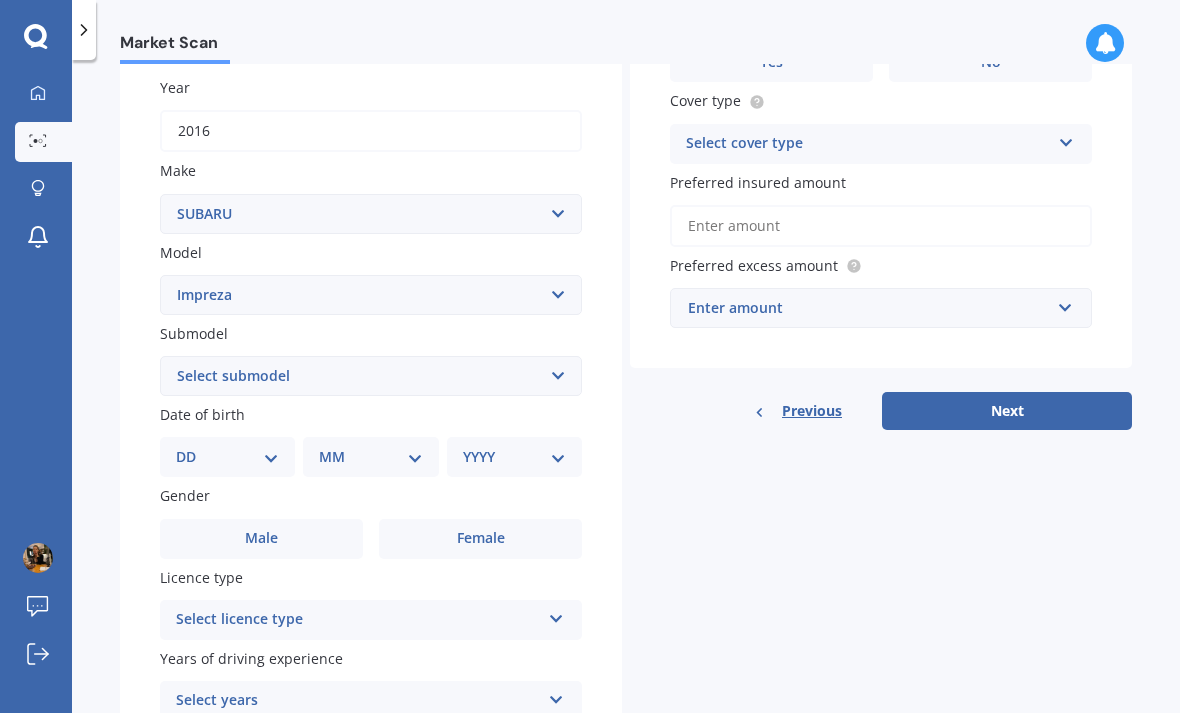 select on "19" 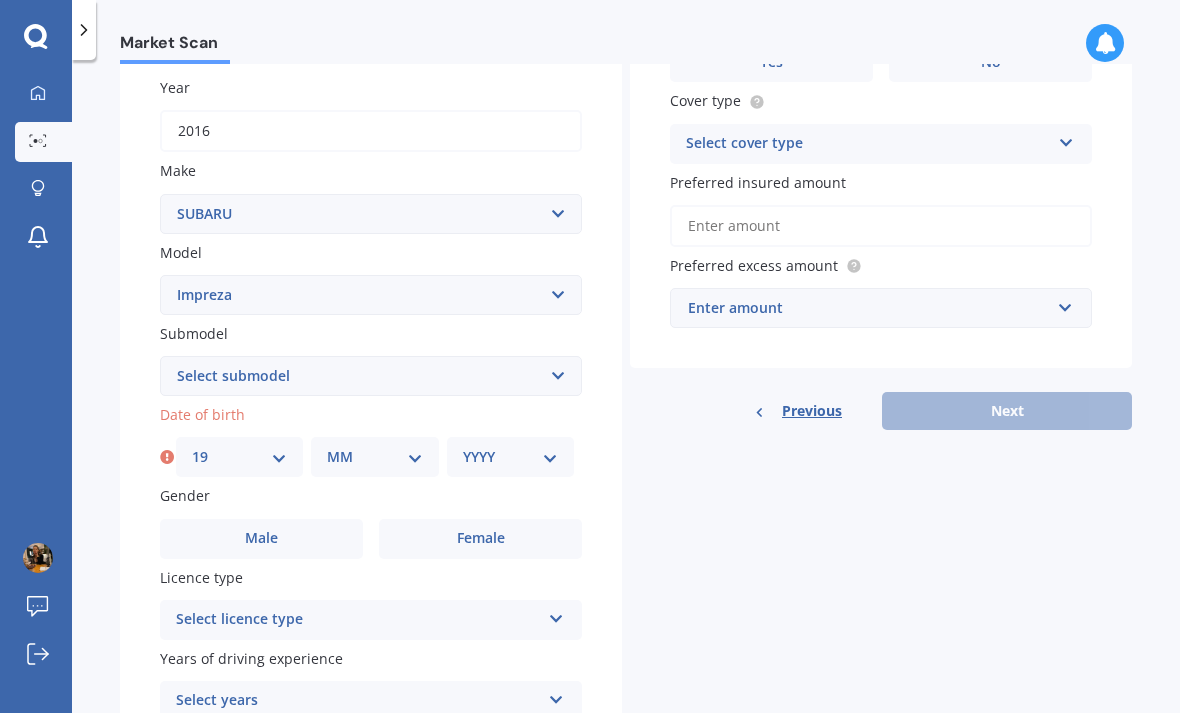 select on "09" 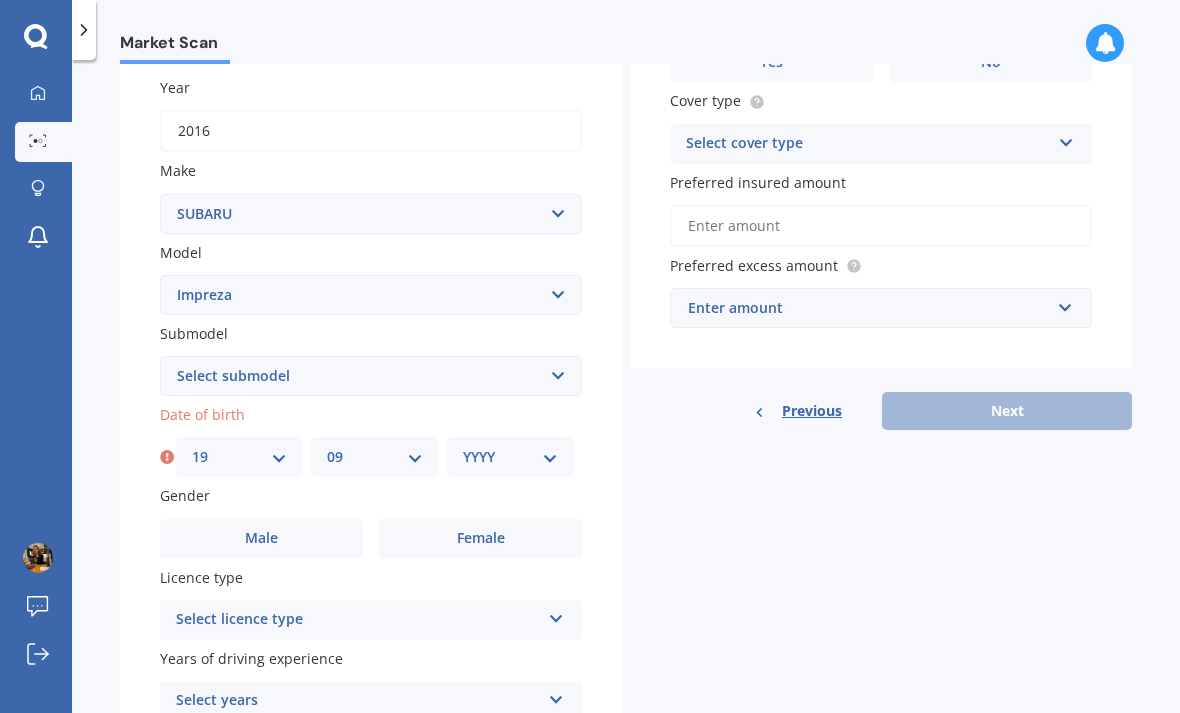 select on "1993" 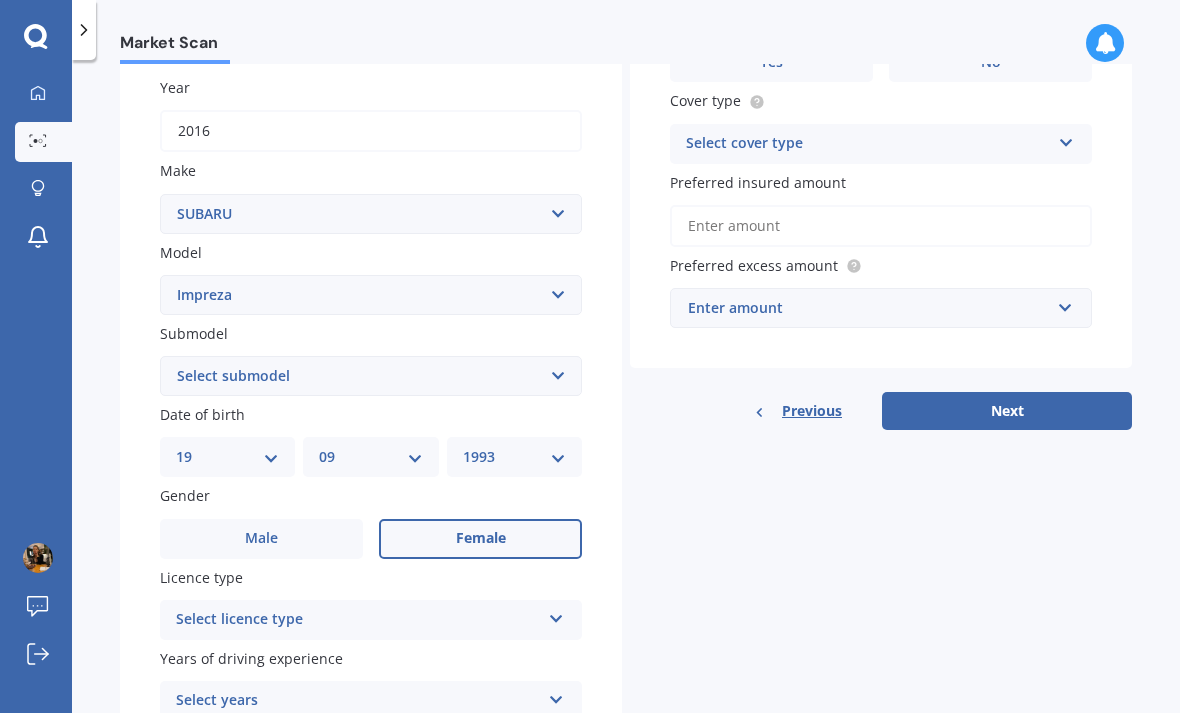click on "Female" at bounding box center [480, 539] 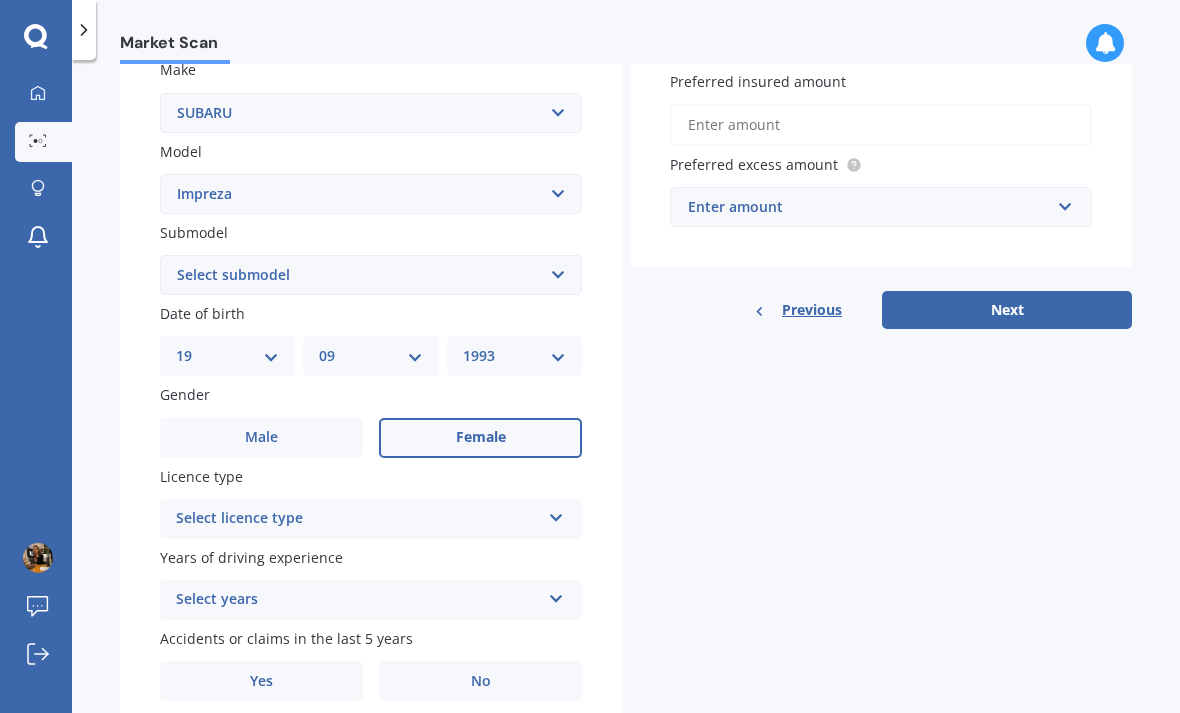 click on "Select licence type" at bounding box center (358, 519) 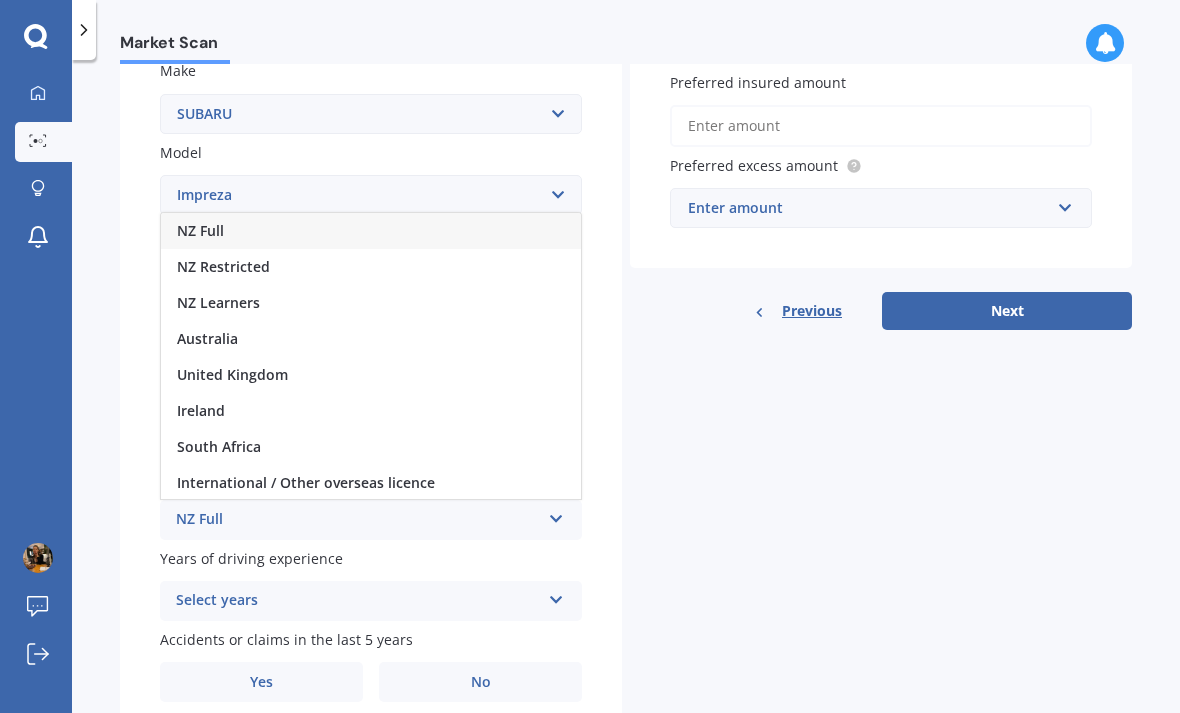 click on "NZ Full" at bounding box center (371, 231) 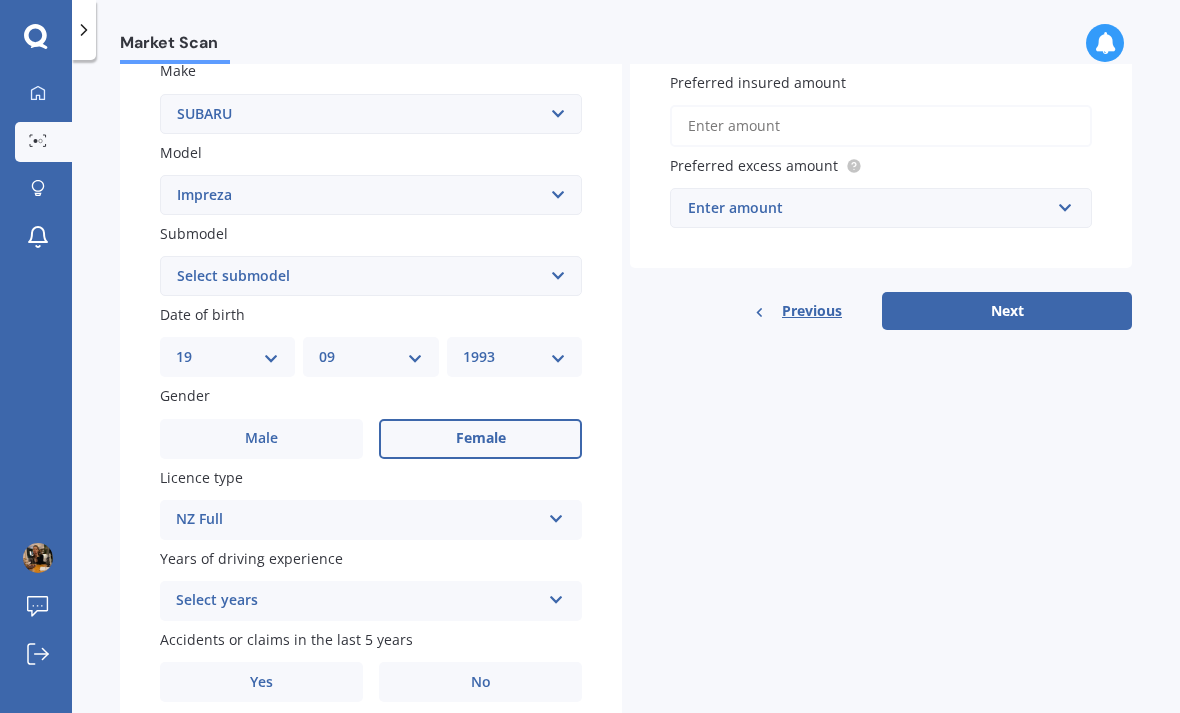 click on "Select years" at bounding box center (358, 601) 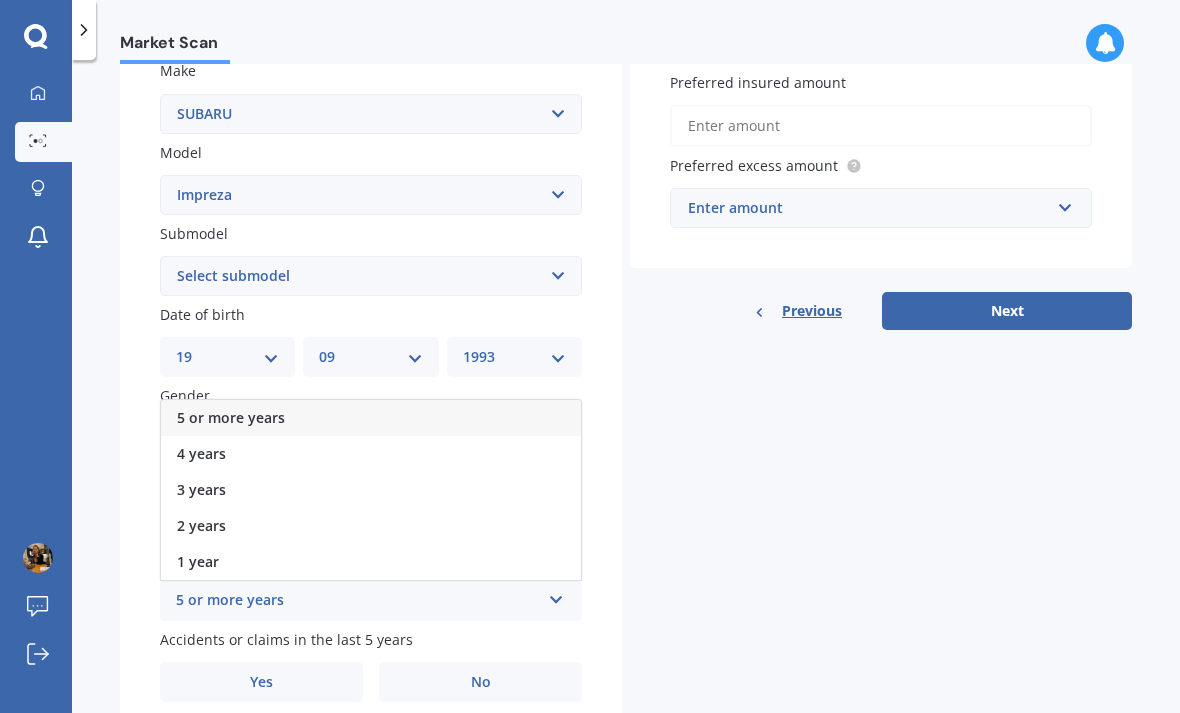 click on "5 or more years" at bounding box center [231, 417] 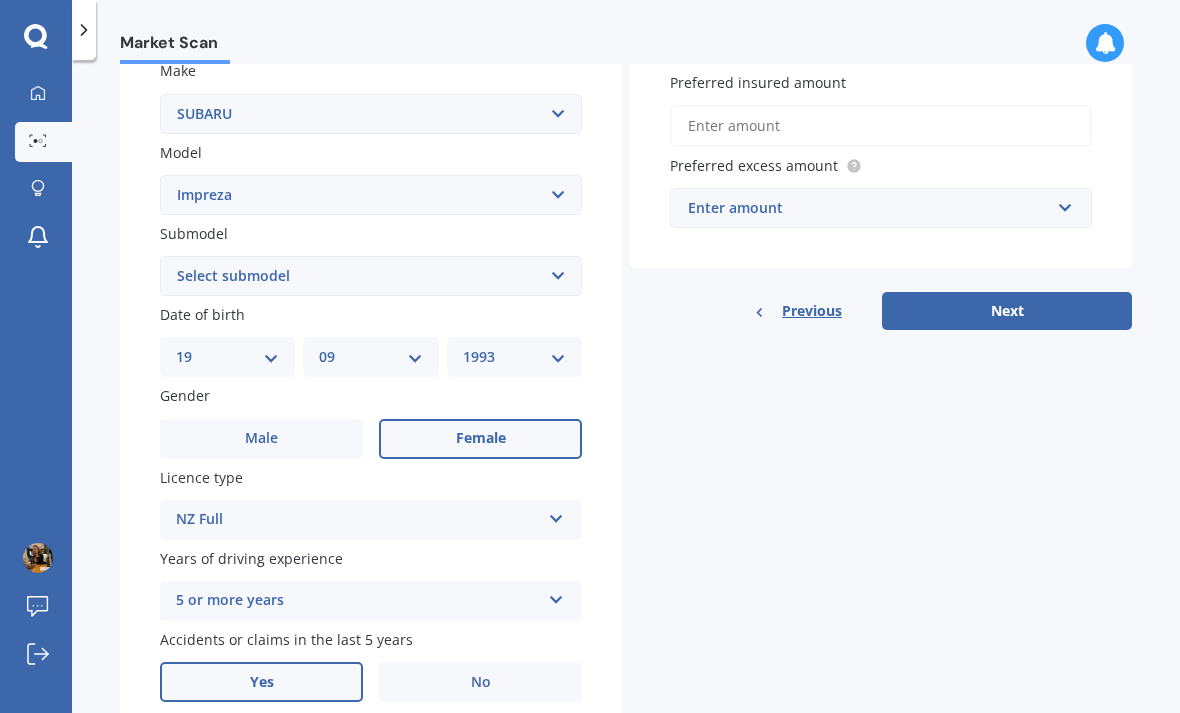 scroll, scrollTop: 64, scrollLeft: 0, axis: vertical 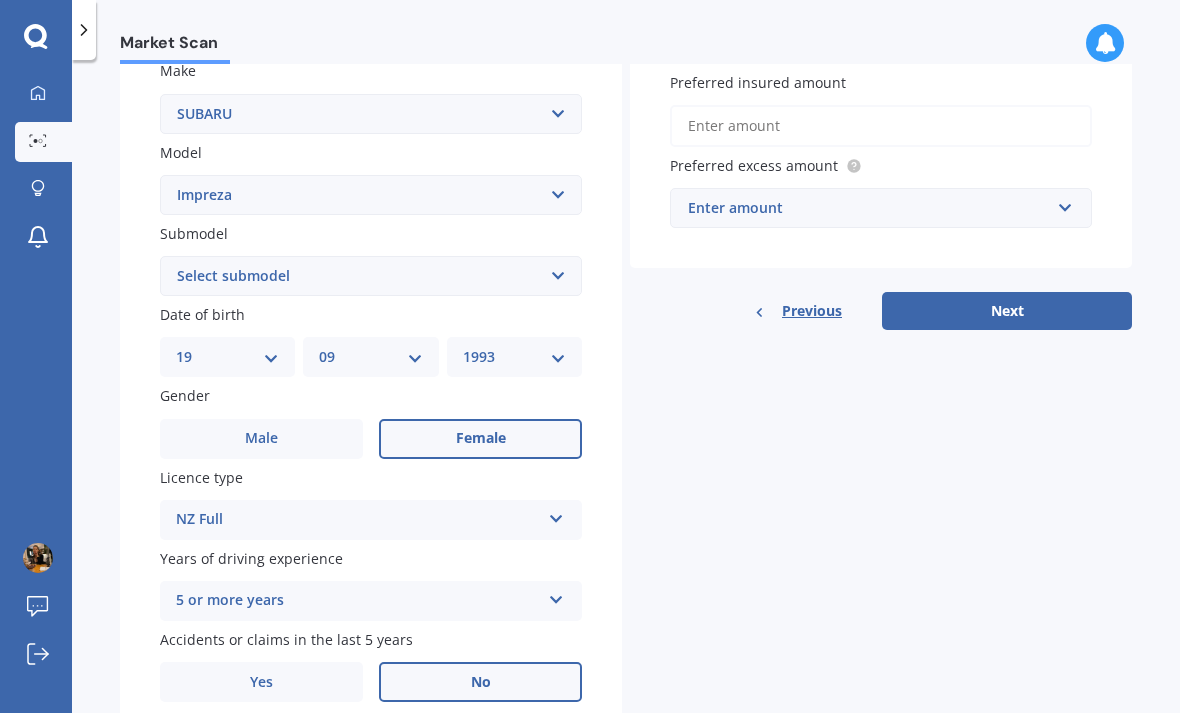 click on "No" at bounding box center (481, 682) 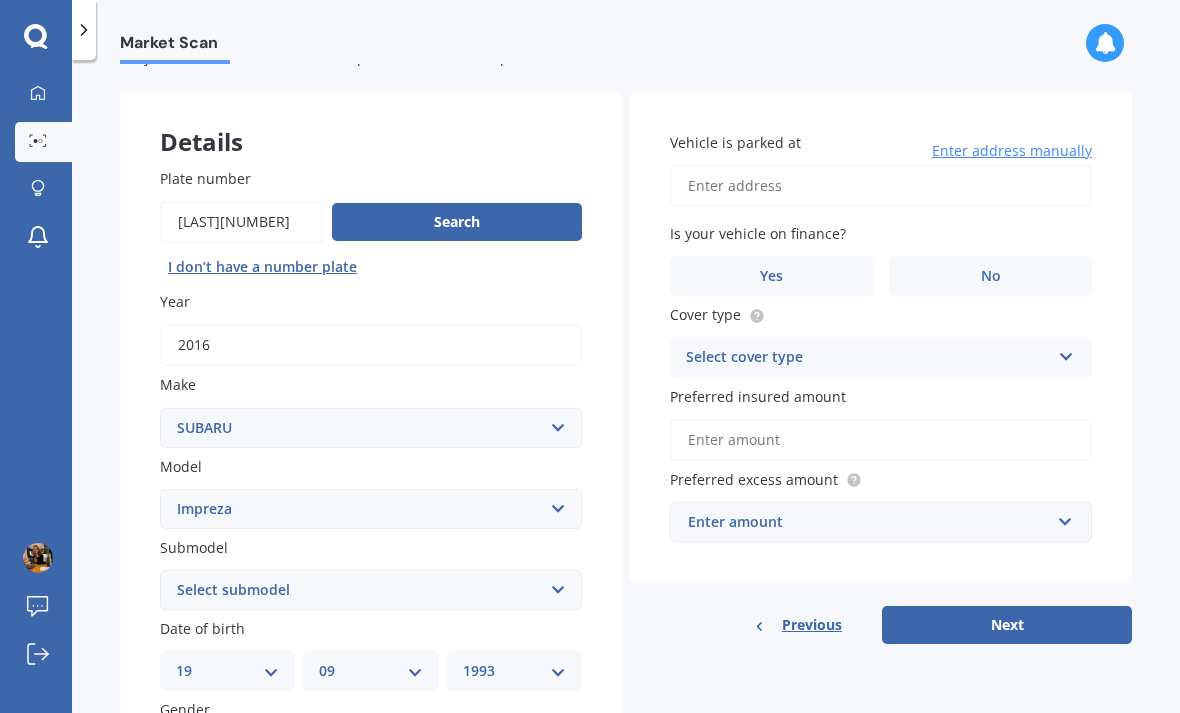 scroll, scrollTop: 68, scrollLeft: 0, axis: vertical 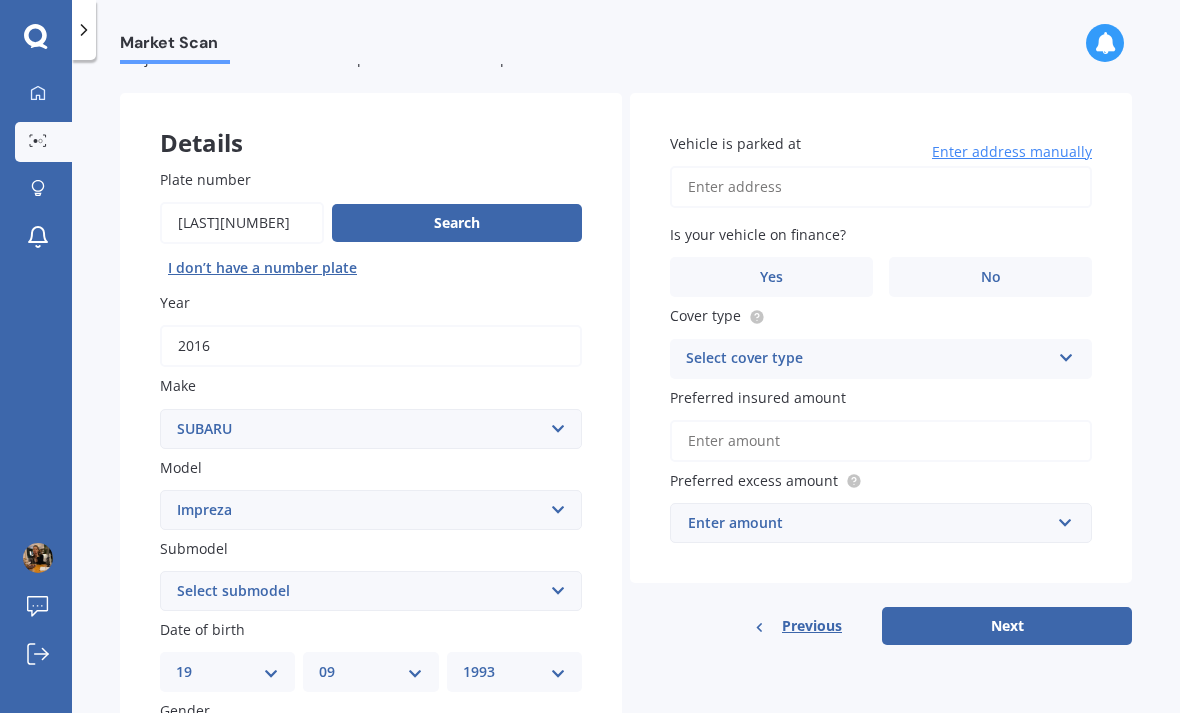 click on "Vehicle is parked at" at bounding box center [881, 187] 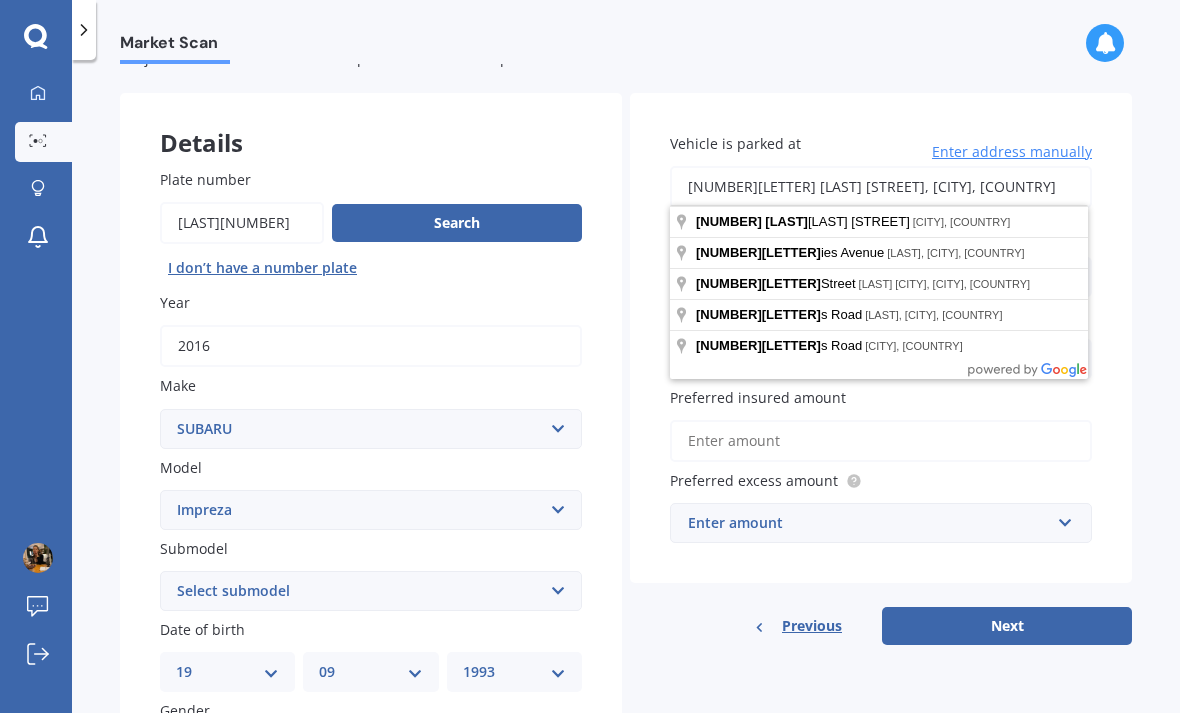 type on "[NUMBER][LETTER] [LAST] [STREET], [CITY] [POSTAL_CODE]" 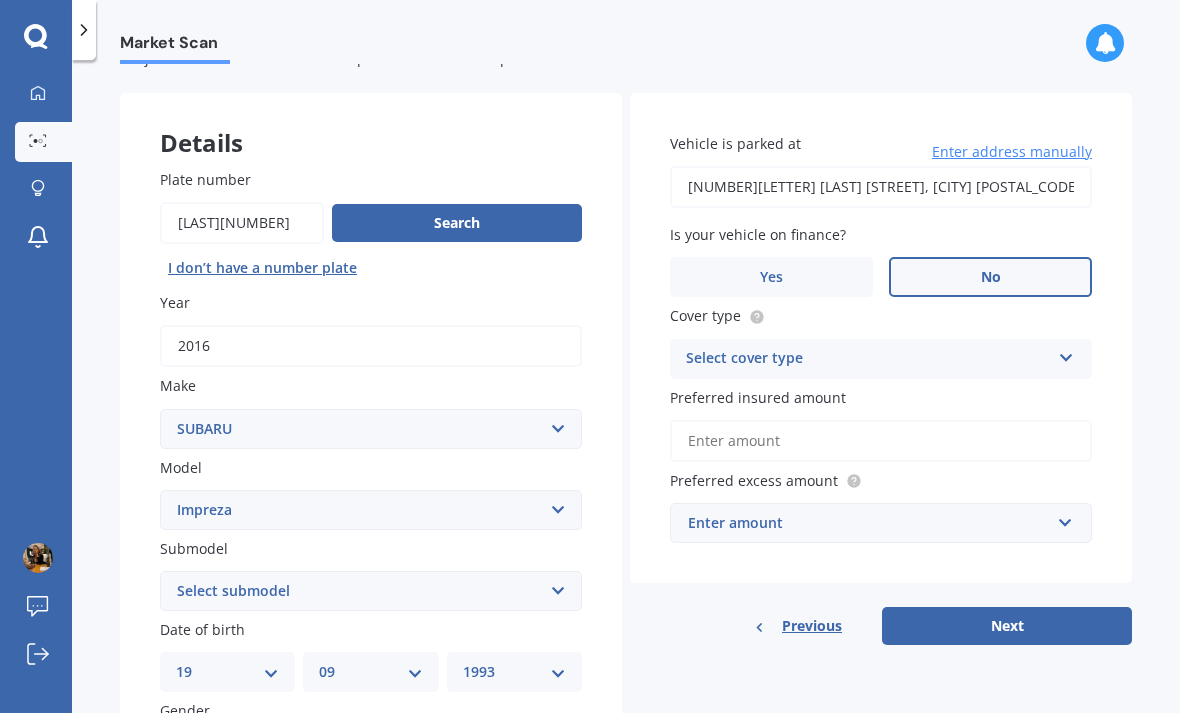 click on "No" at bounding box center [990, 277] 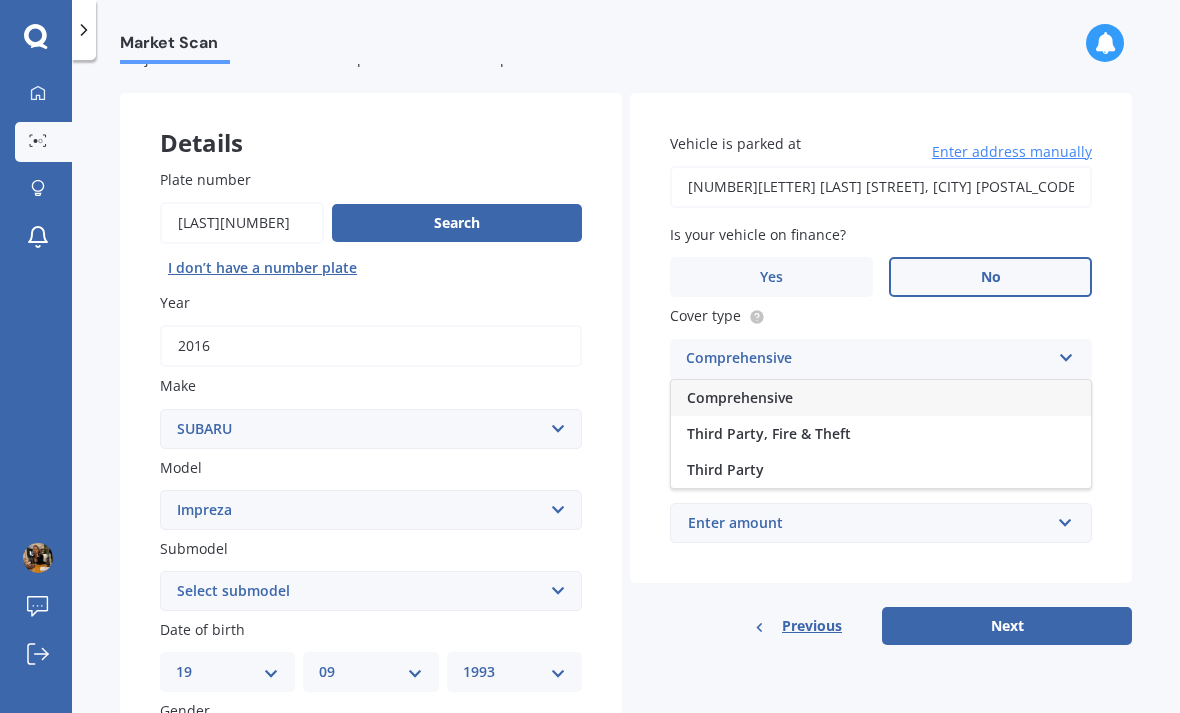 click on "Comprehensive" at bounding box center [881, 398] 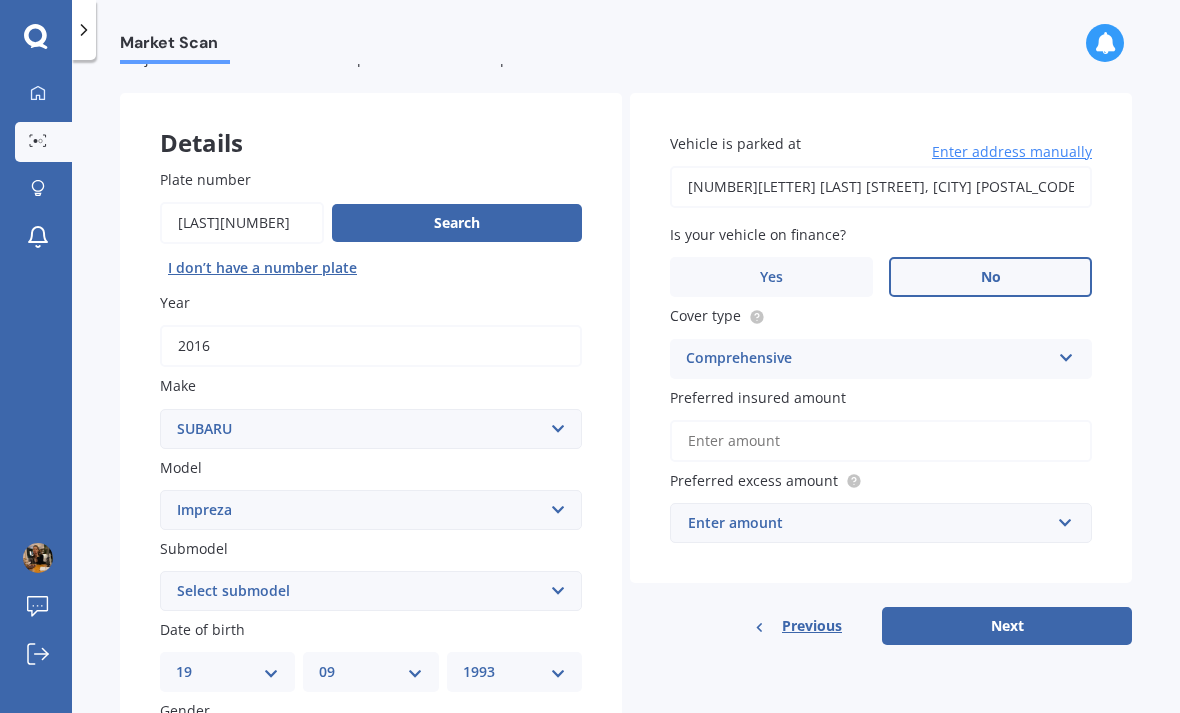 click on "Preferred insured amount" at bounding box center [881, 441] 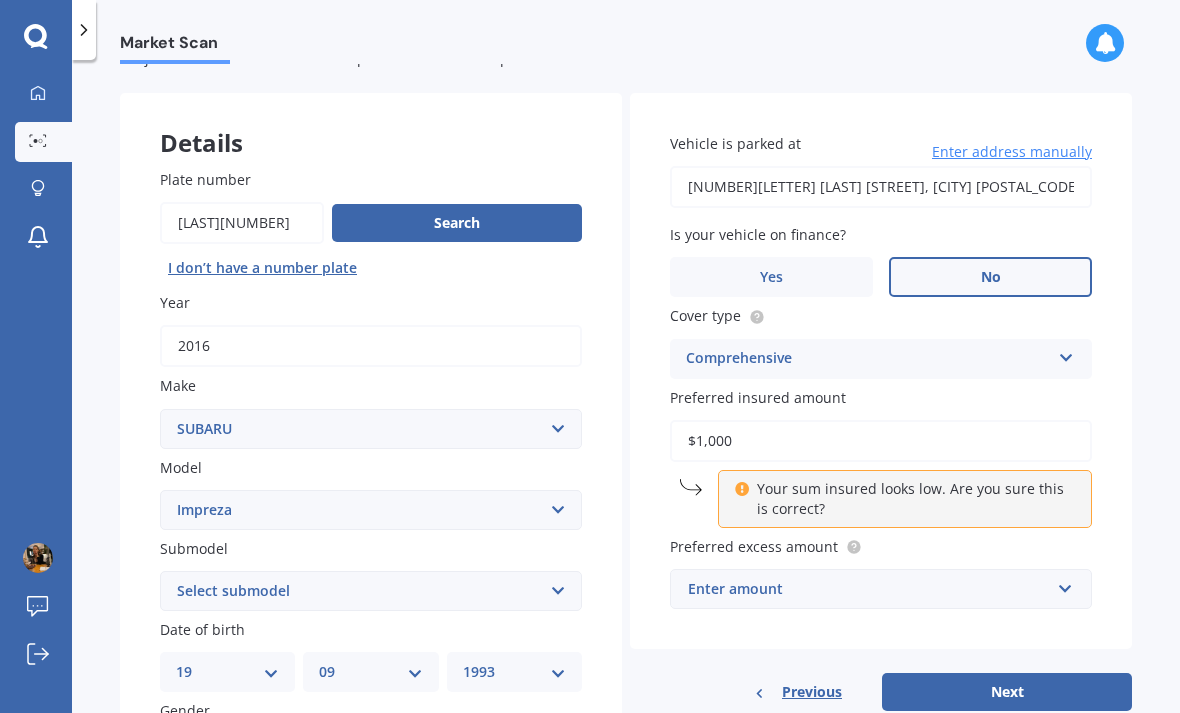 type on "$10,000" 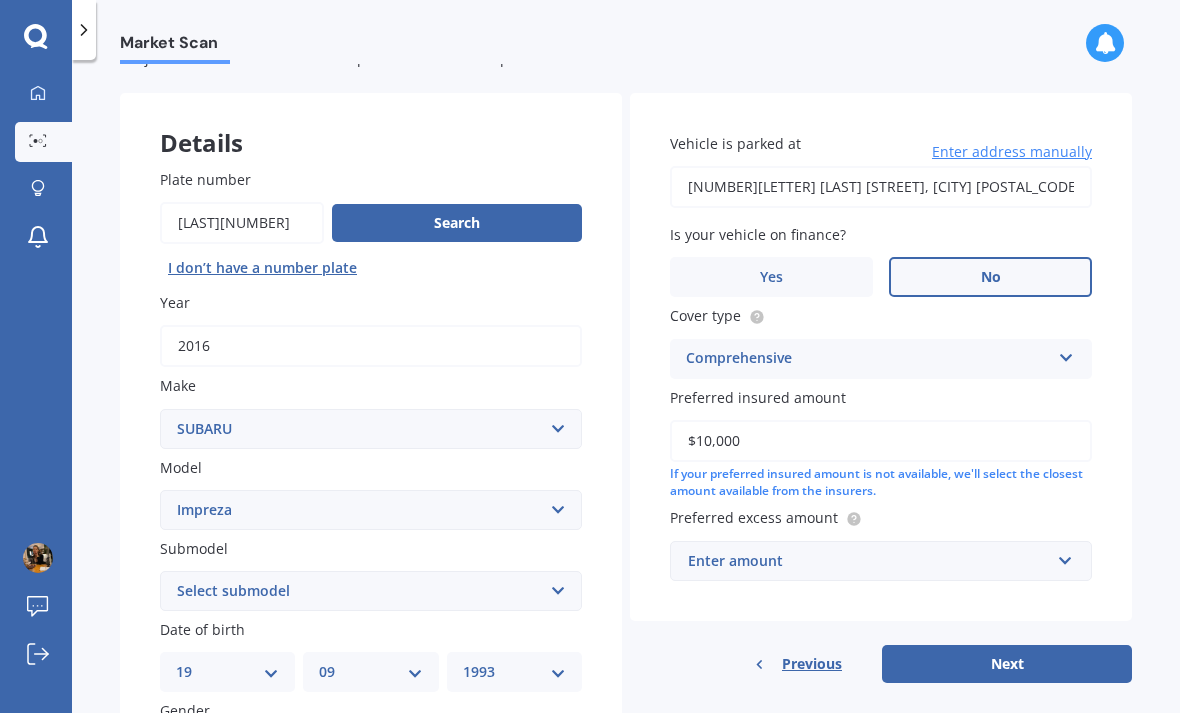 click on "Enter amount" at bounding box center (869, 561) 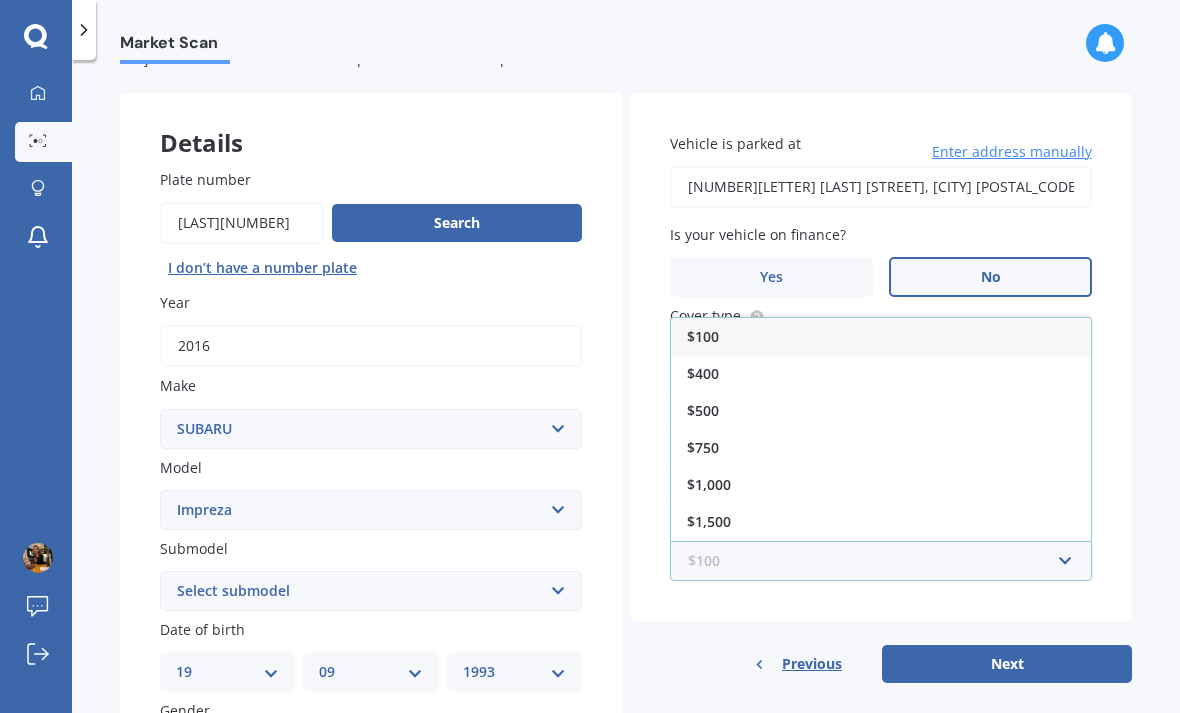 click at bounding box center [874, 561] 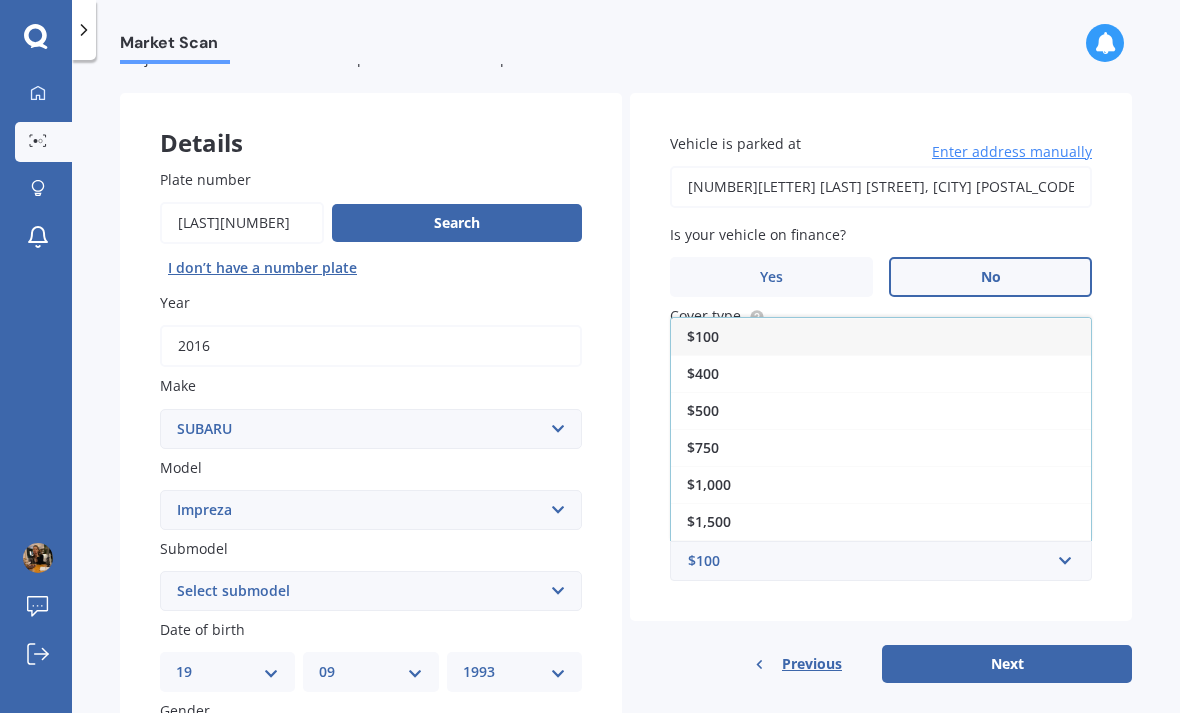 click on "Vehicle is parked at [NUMBER][LETTER] [LAST] [STREET], [CITY] [POSTAL_CODE] Enter address manually Is your vehicle on finance? Yes No Cover type Comprehensive Comprehensive Third Party, Fire & Theft Third Party Preferred insured amount $[PRICE] If your preferred insured amount is not available, we'll select the closest amount available from the insurers. Preferred excess amount $[PRICE] $[PRICE] $[PRICE] $[PRICE] $[PRICE] $[PRICE] $[PRICE]" at bounding box center (881, 357) 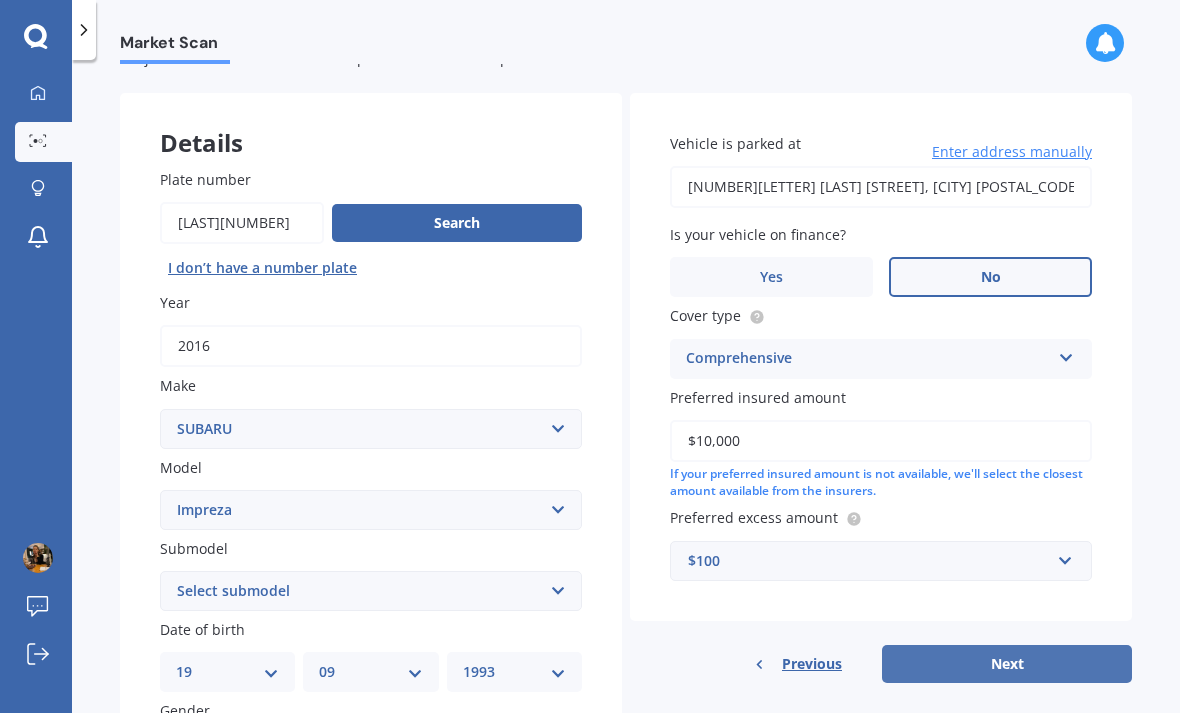 click on "Next" at bounding box center [1007, 664] 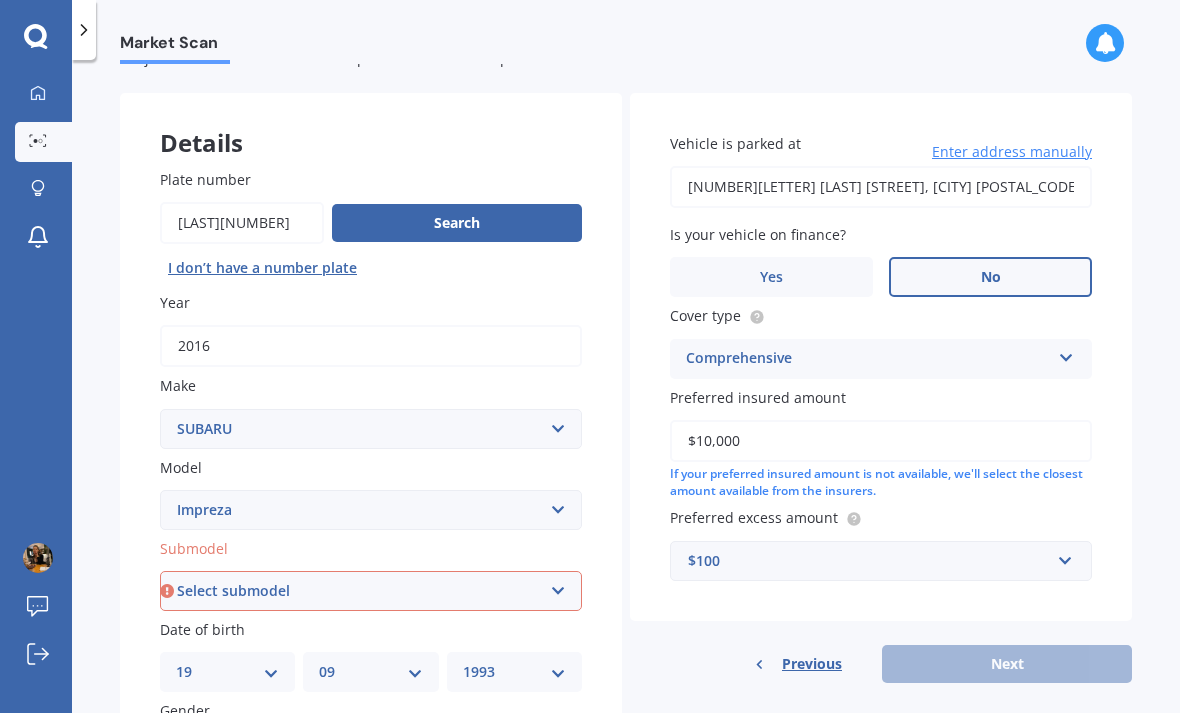 select on "2.0I" 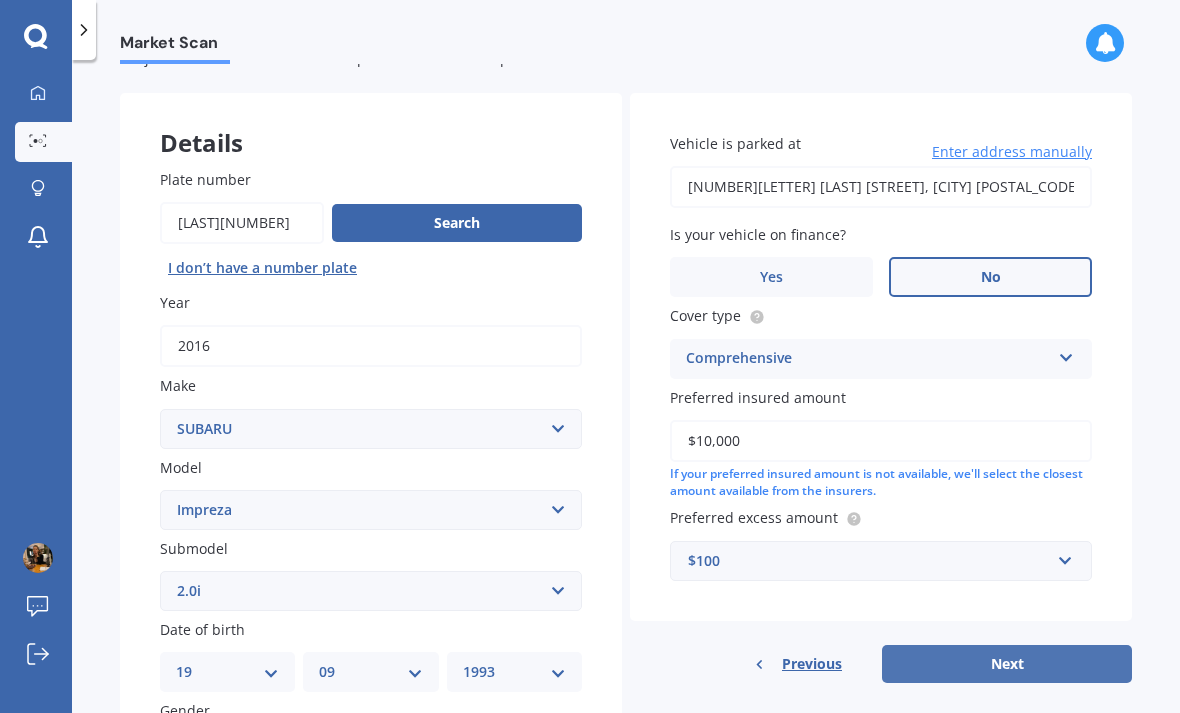 click on "Next" at bounding box center (1007, 664) 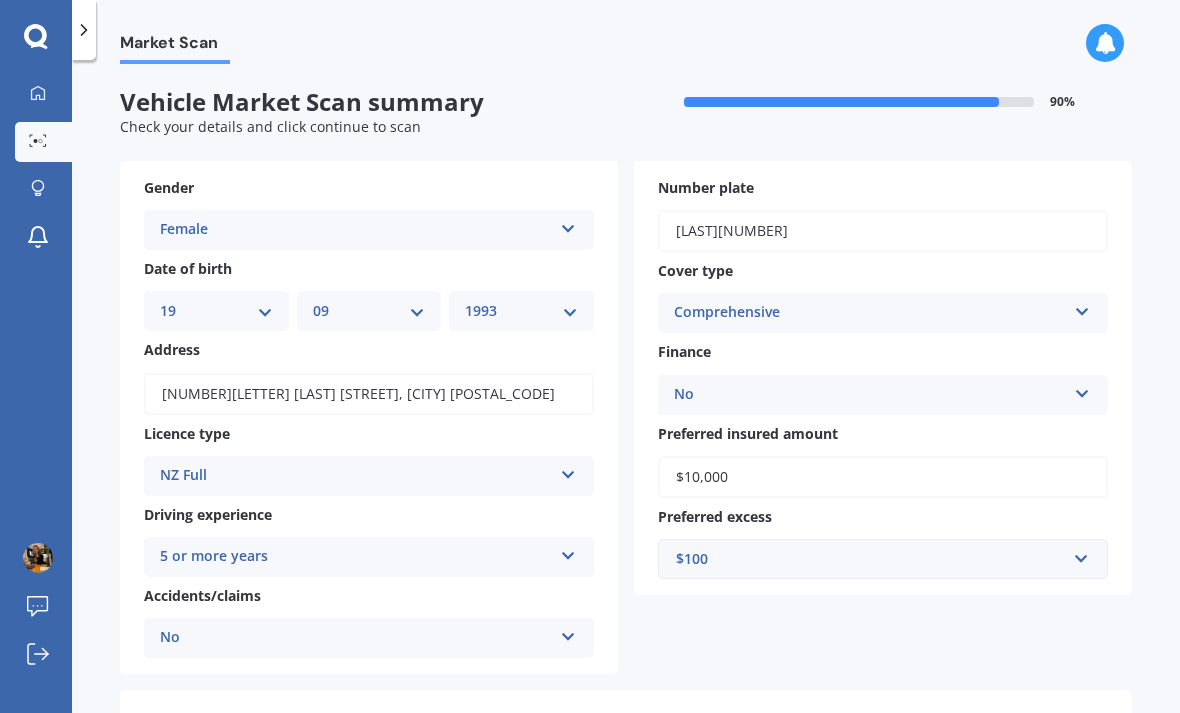 scroll, scrollTop: 0, scrollLeft: 0, axis: both 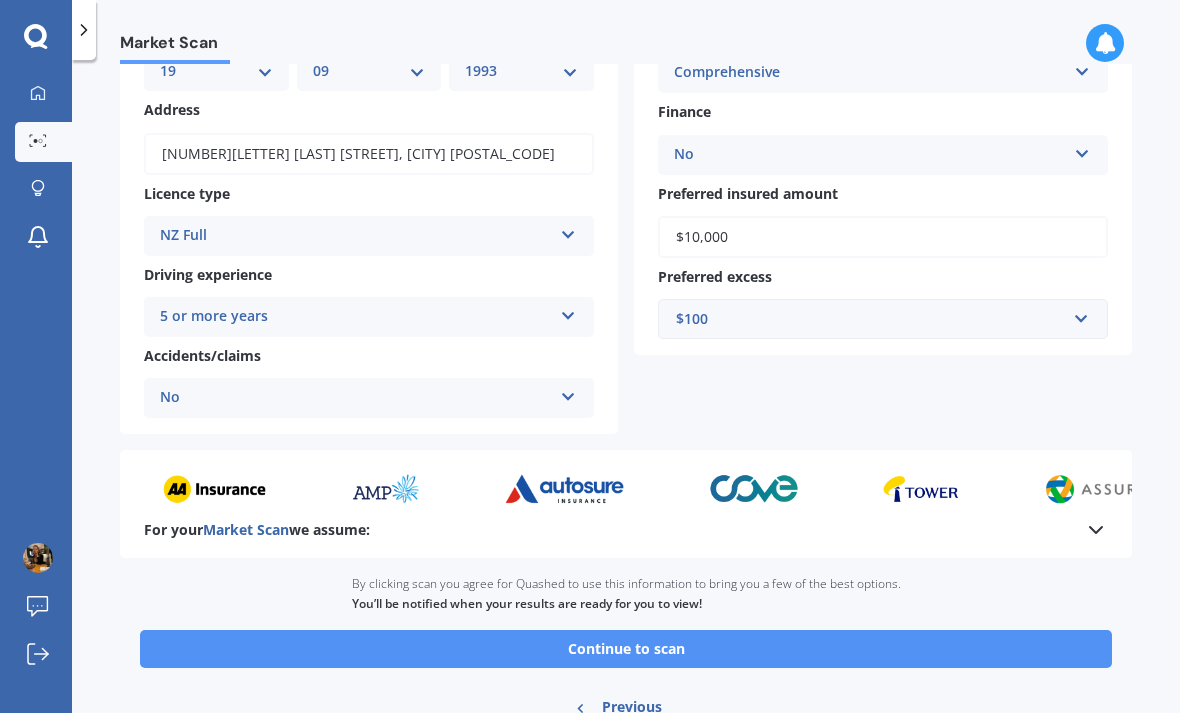click on "Continue to scan" at bounding box center [626, 649] 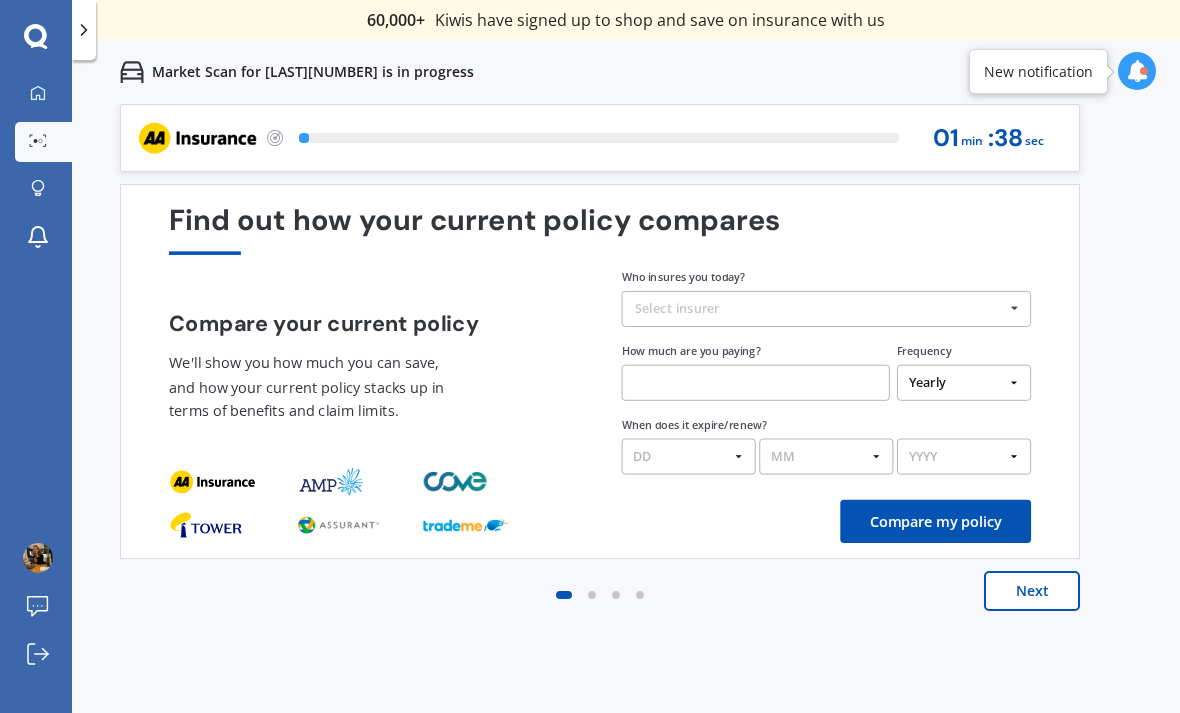 scroll, scrollTop: 0, scrollLeft: 0, axis: both 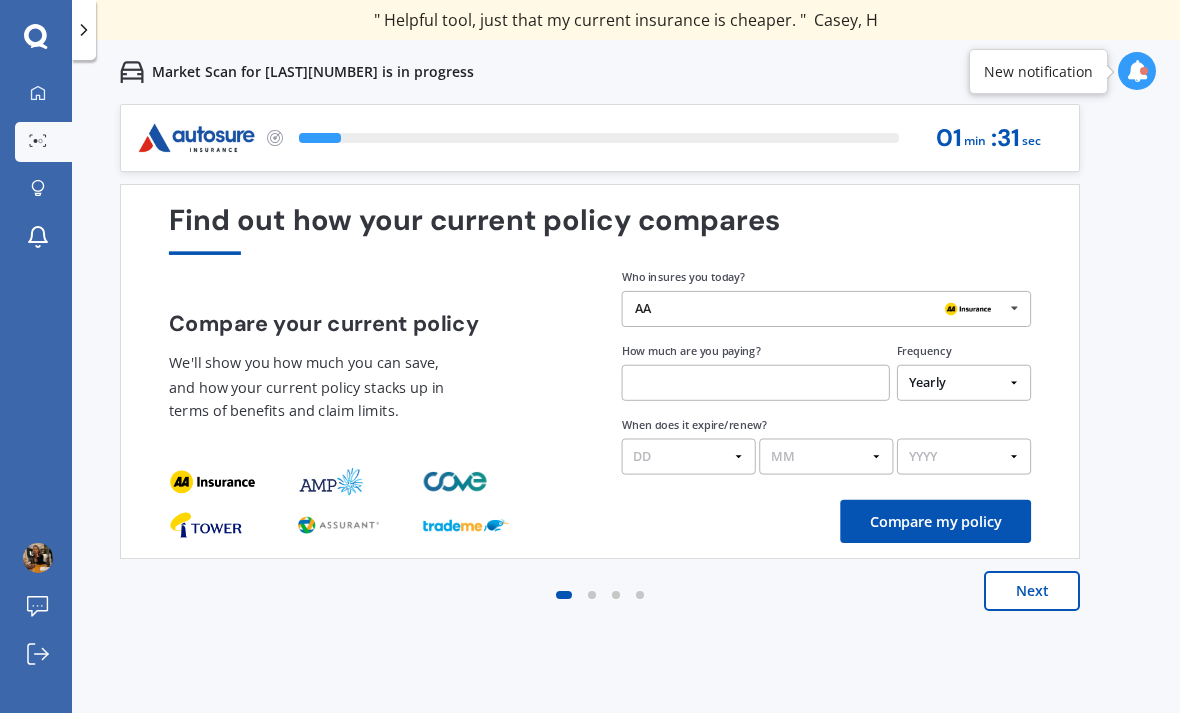 click on "AA" at bounding box center (819, 309) 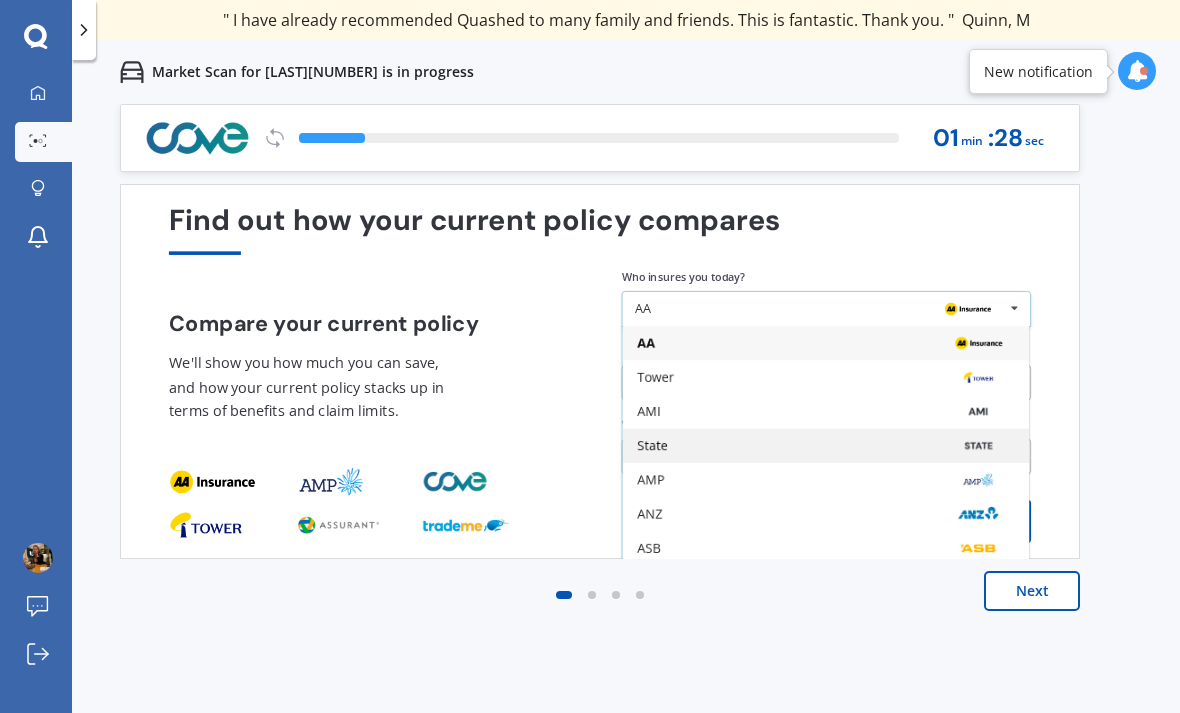 click on "State" at bounding box center [825, 446] 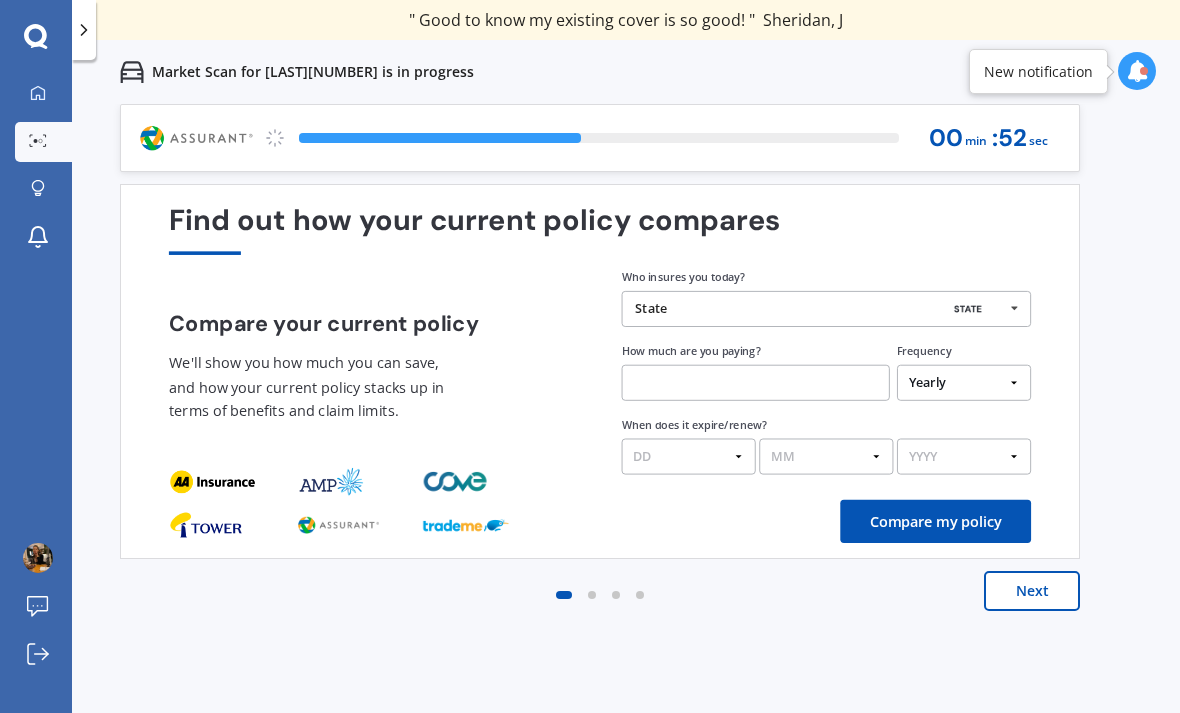 click at bounding box center [756, 383] 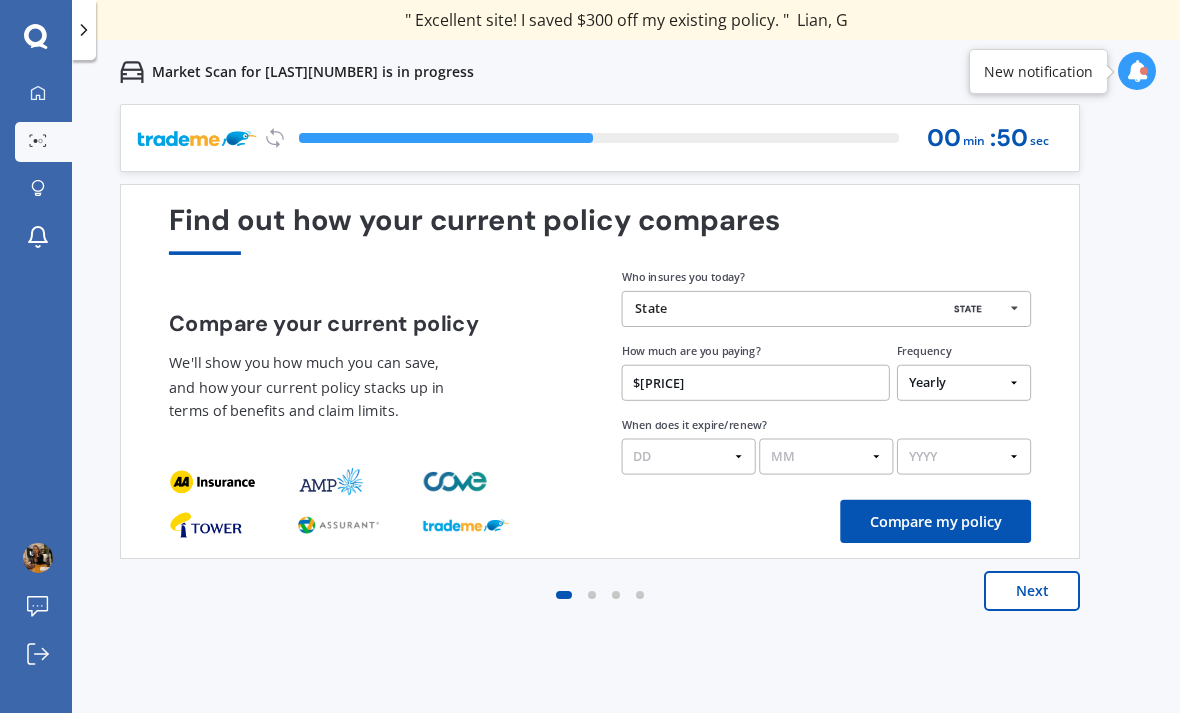 type on "$[PRICE]" 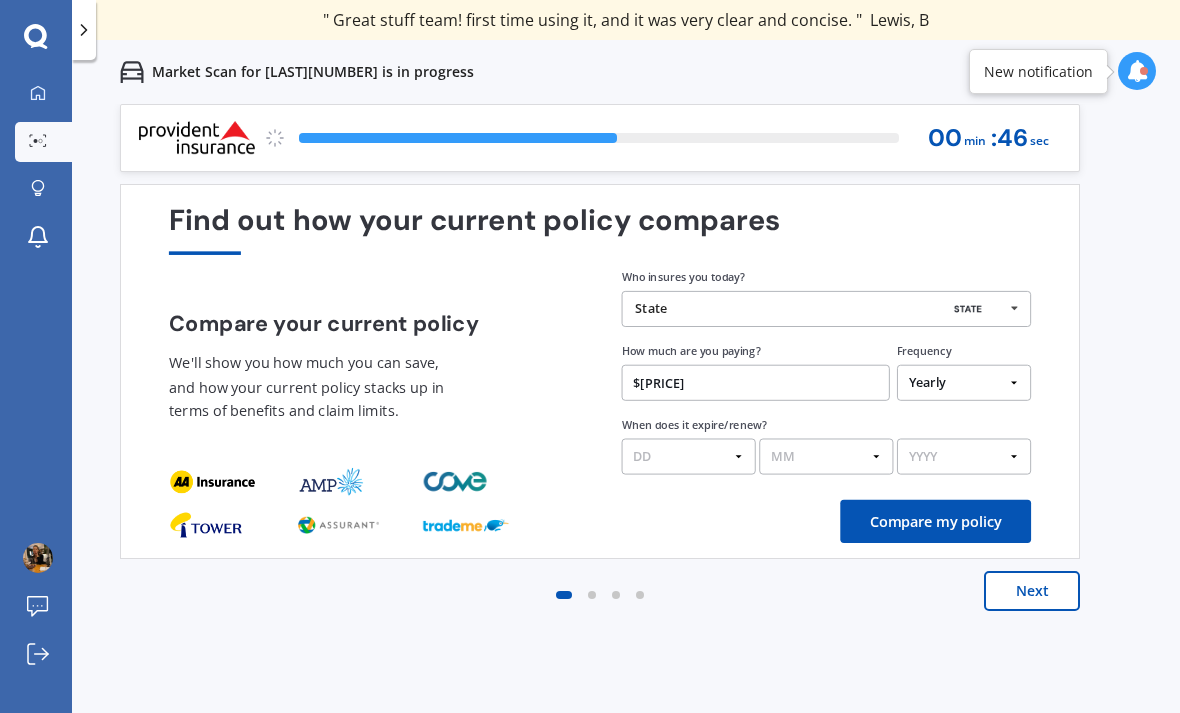 select on "05" 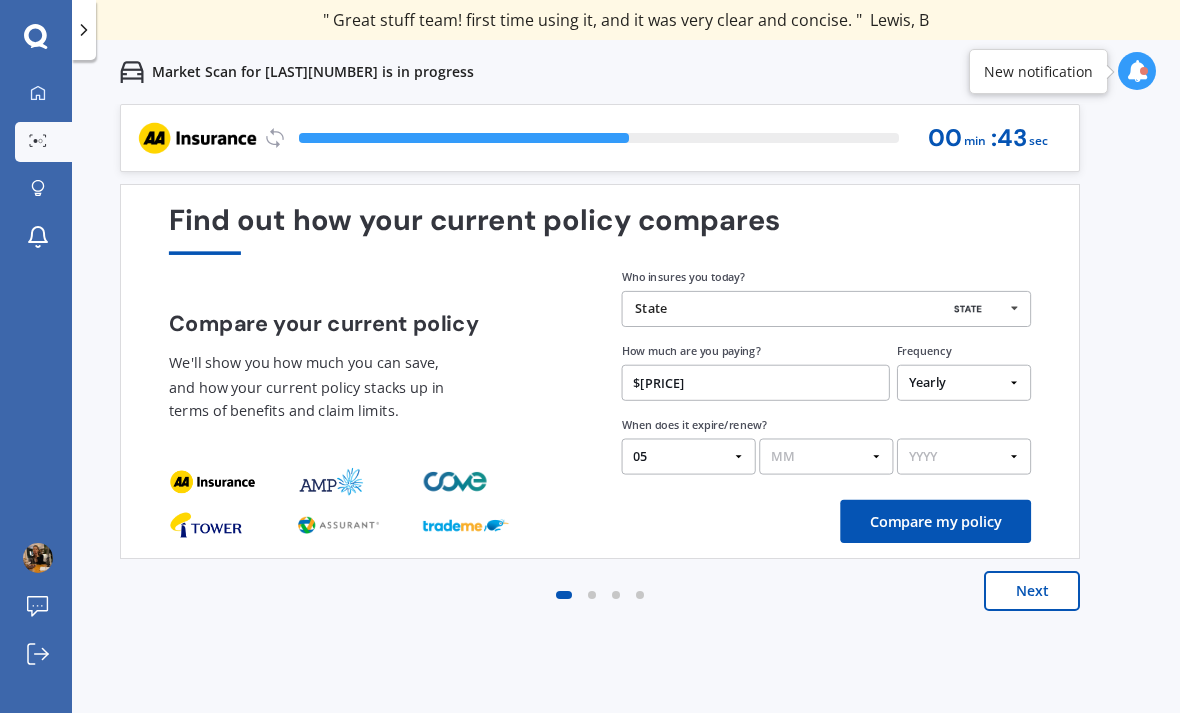 select on "09" 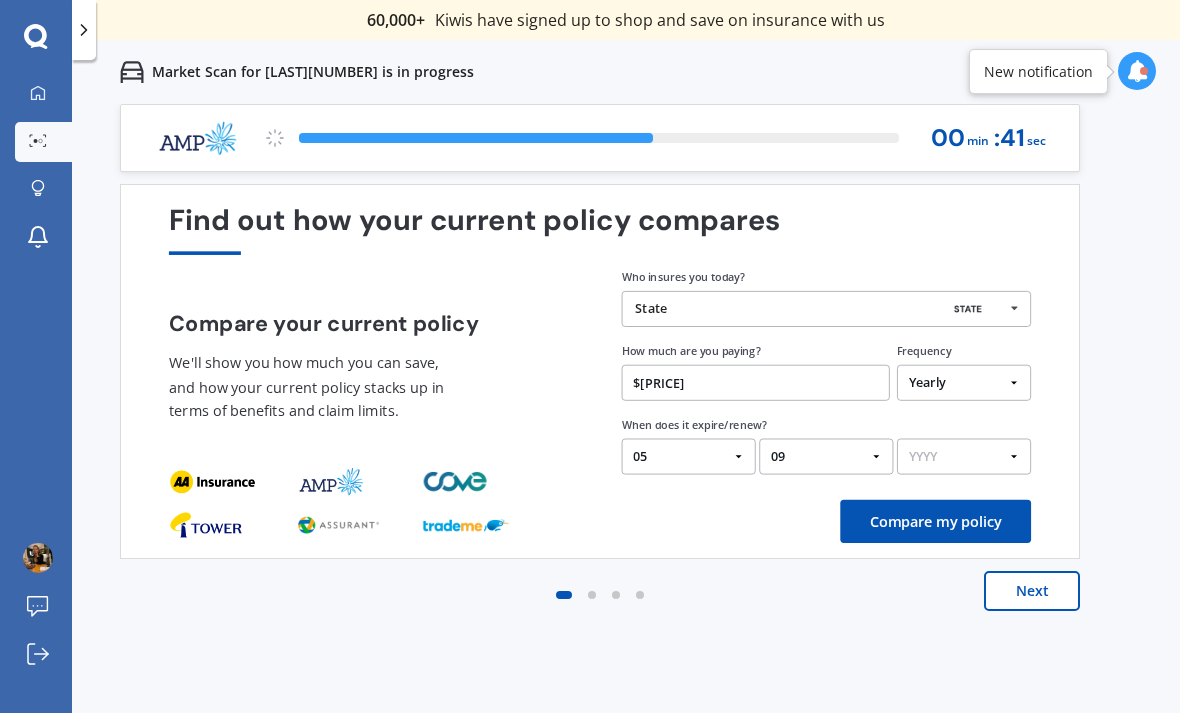 select on "2025" 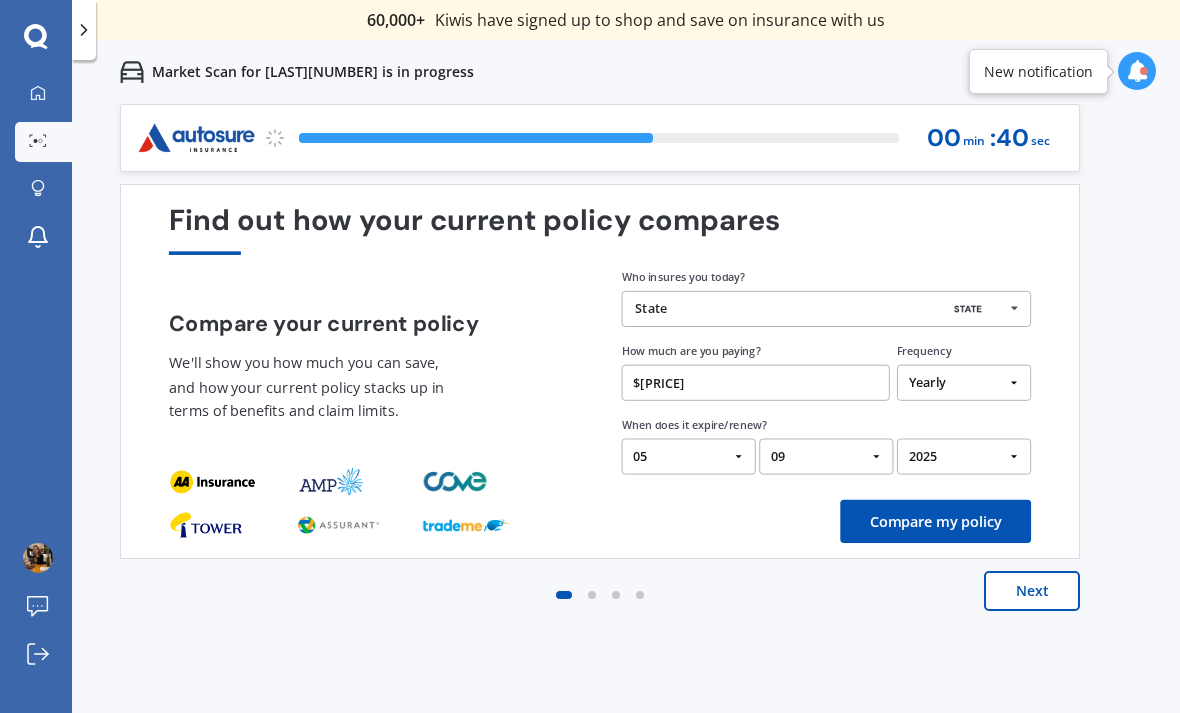 click on "Compare my policy" at bounding box center [935, 521] 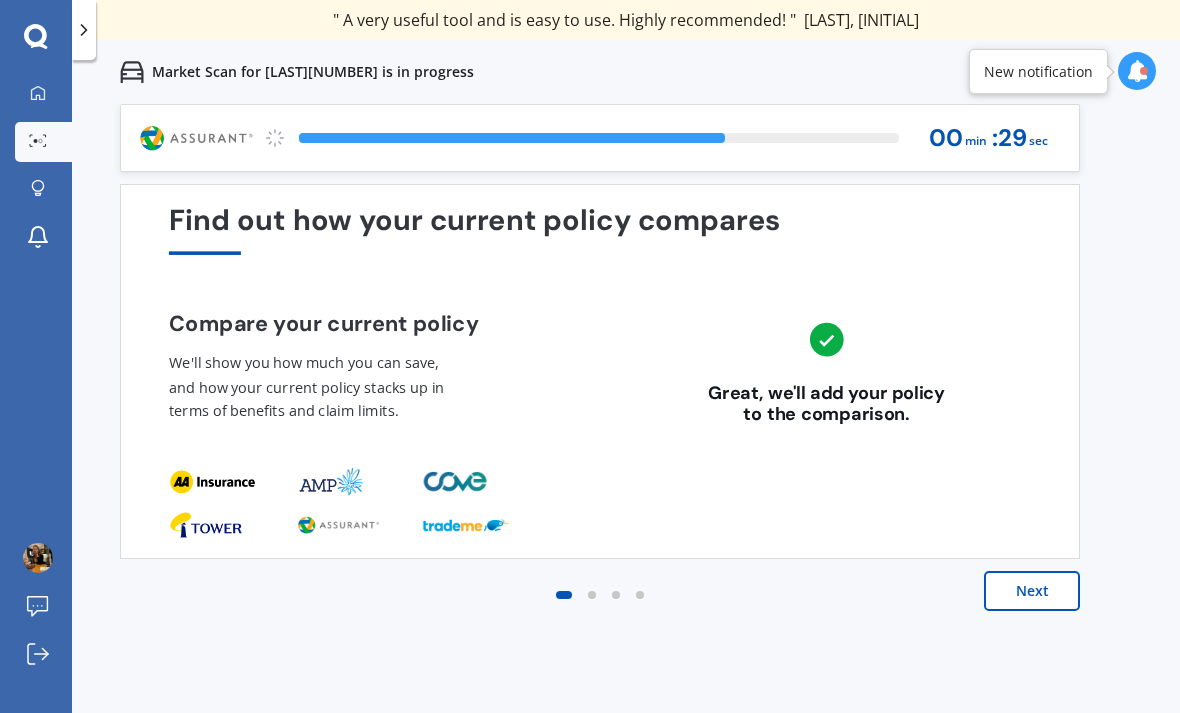 click on "Next" at bounding box center [1032, 591] 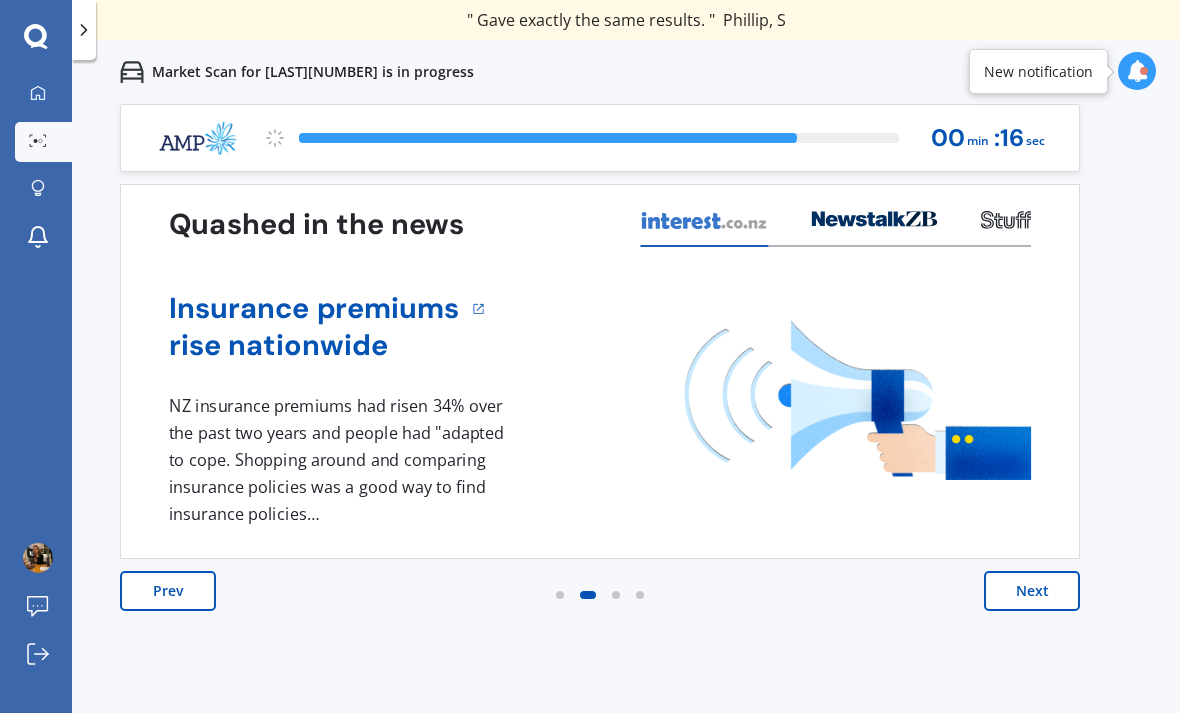 click on "Next" at bounding box center (1032, 591) 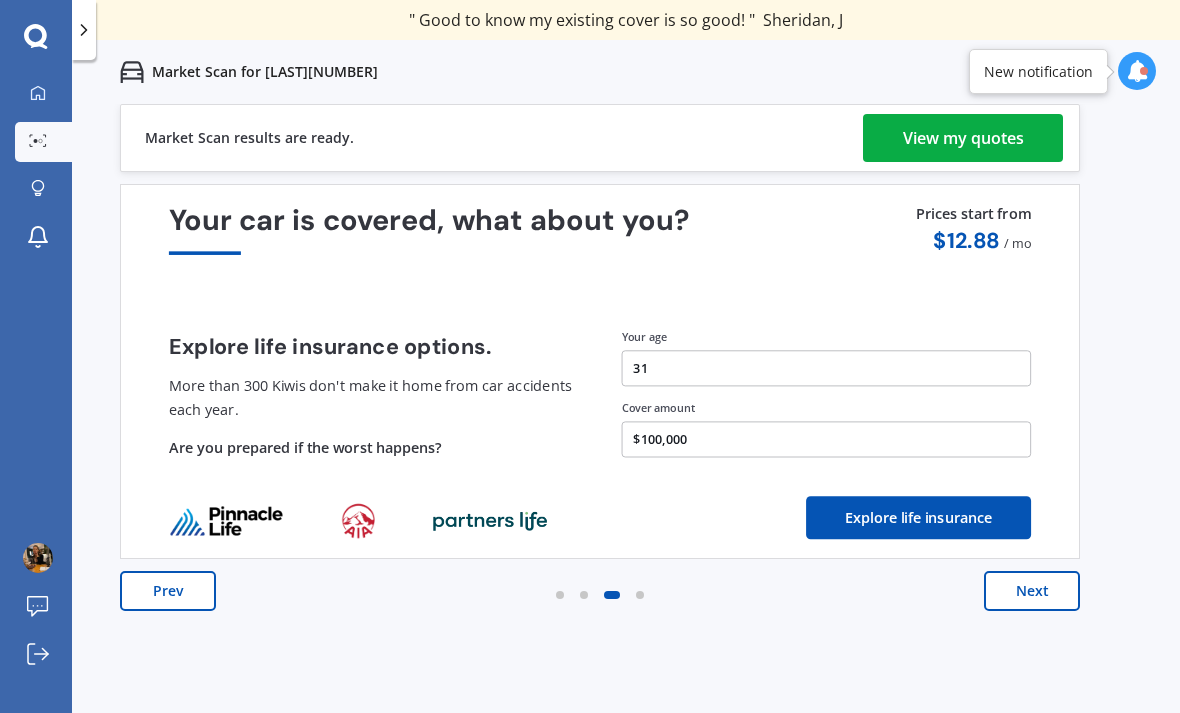 click on "View my quotes" at bounding box center [963, 138] 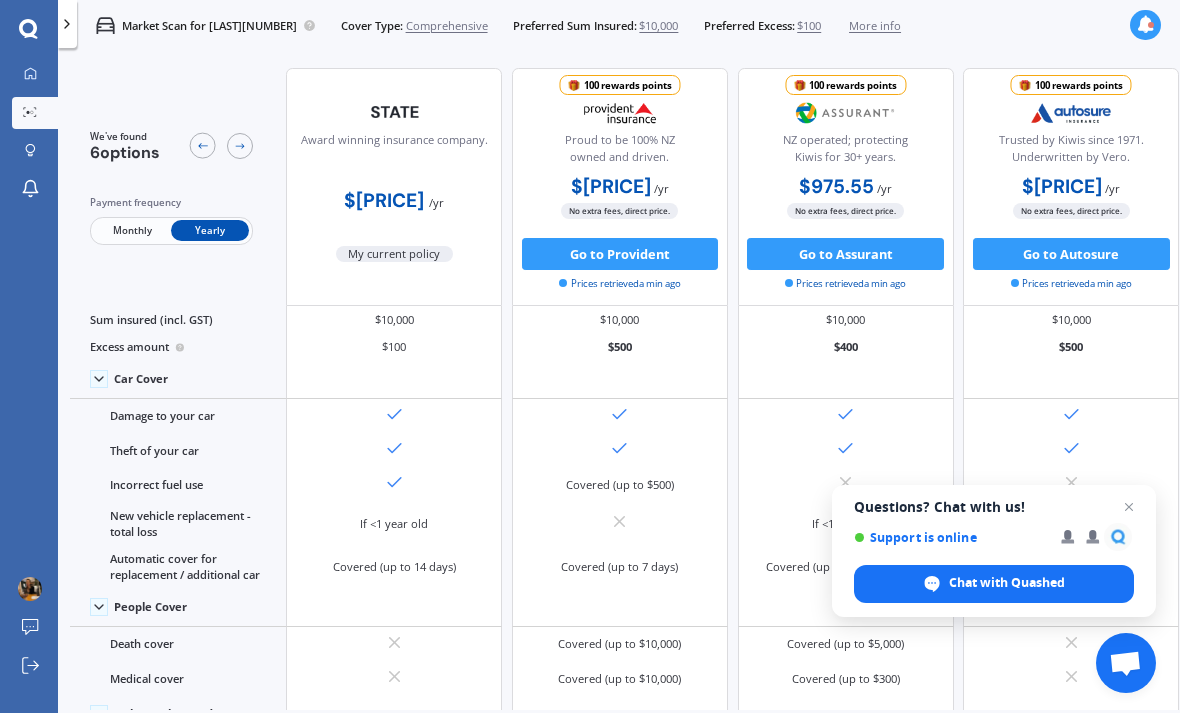 scroll, scrollTop: 0, scrollLeft: 0, axis: both 